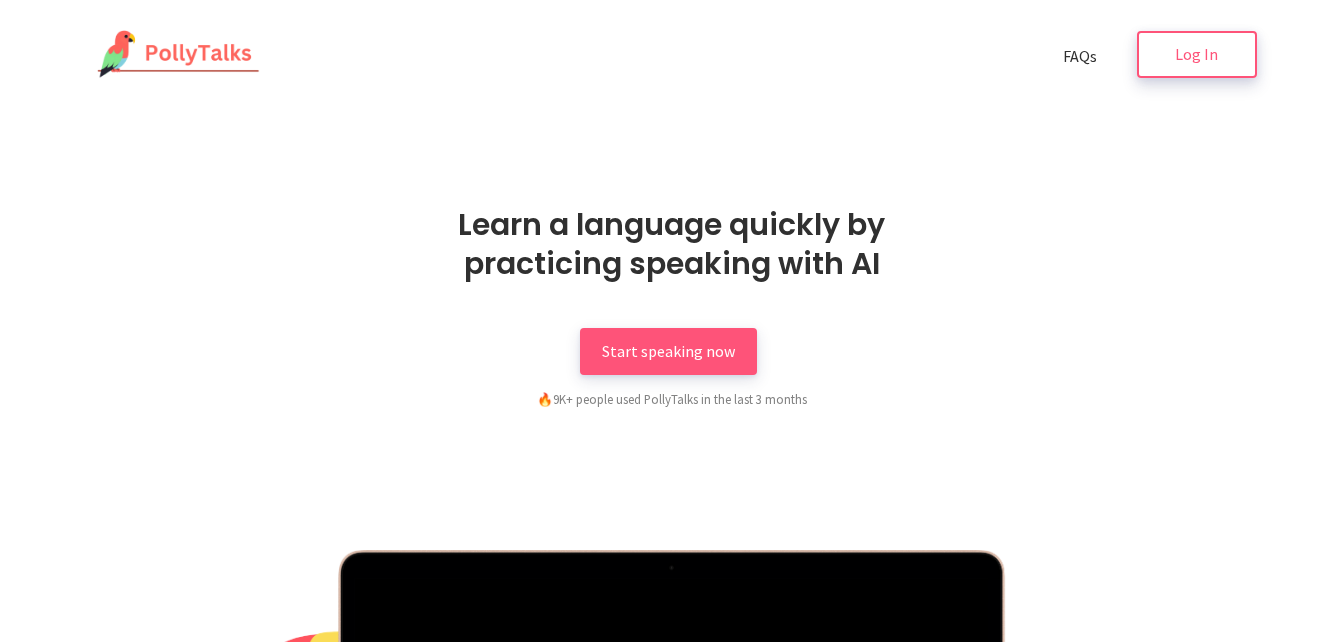 scroll, scrollTop: 0, scrollLeft: 0, axis: both 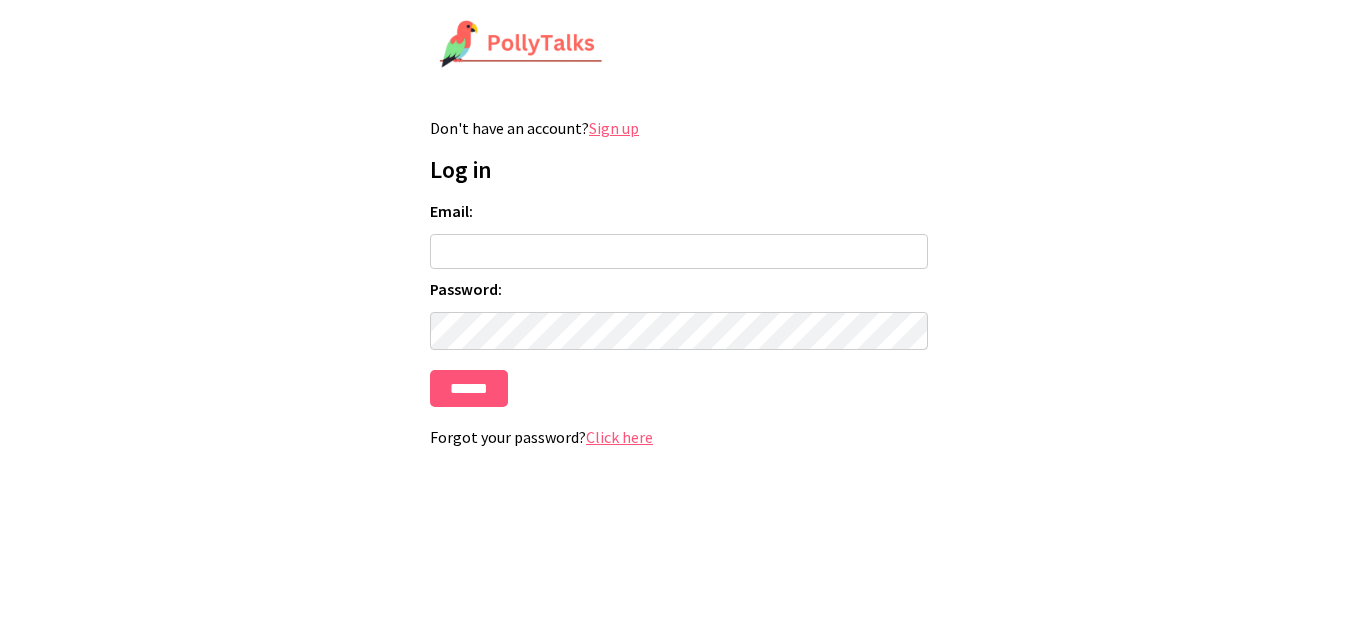 drag, startPoint x: 0, startPoint y: 0, endPoint x: 562, endPoint y: 250, distance: 615.09674 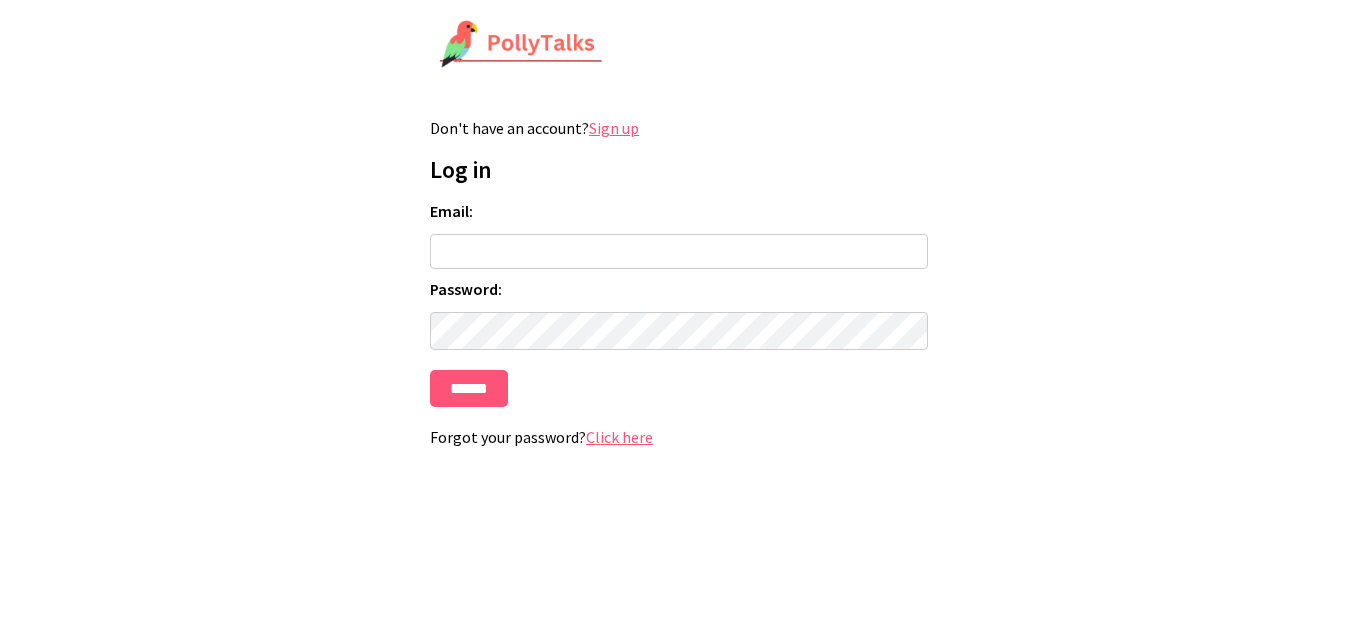 type on "**********" 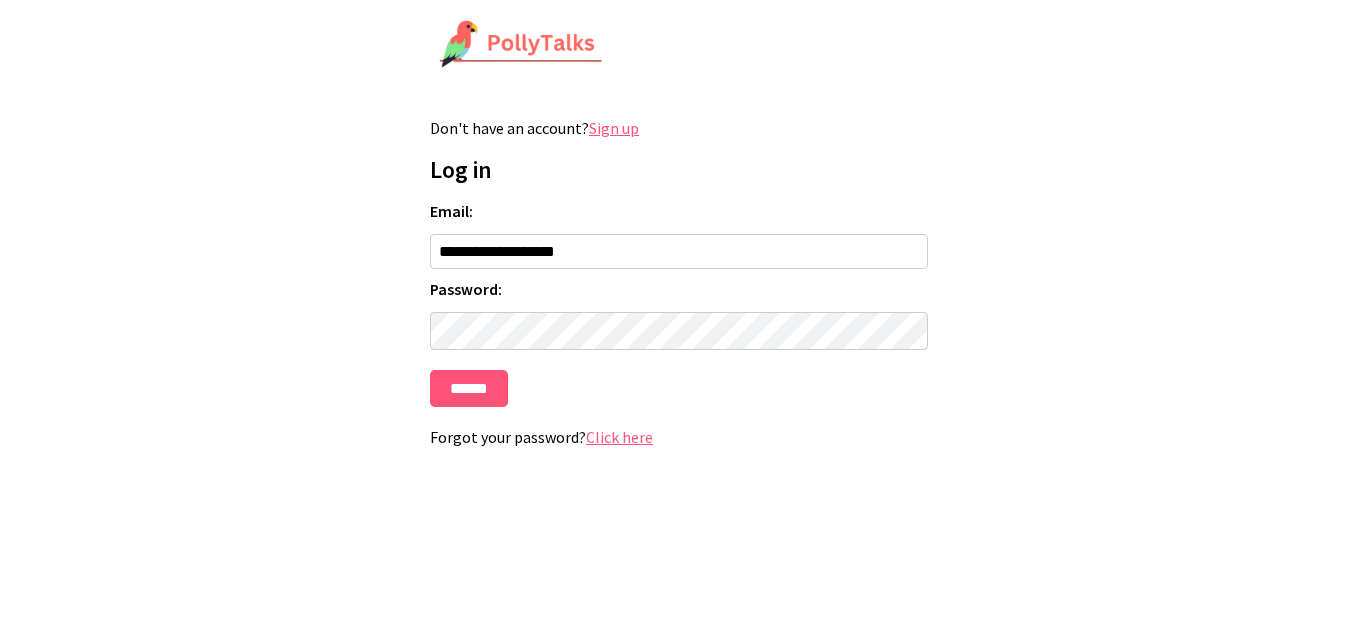click on "Click here" at bounding box center (619, 437) 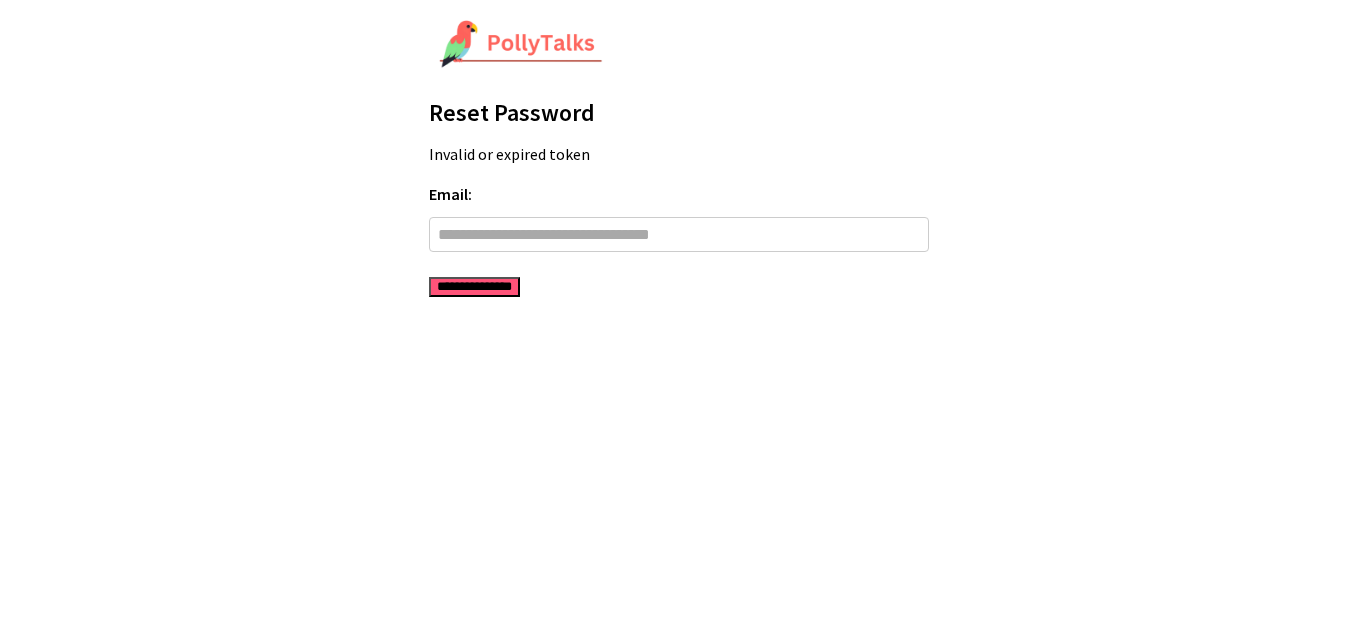 scroll, scrollTop: 0, scrollLeft: 0, axis: both 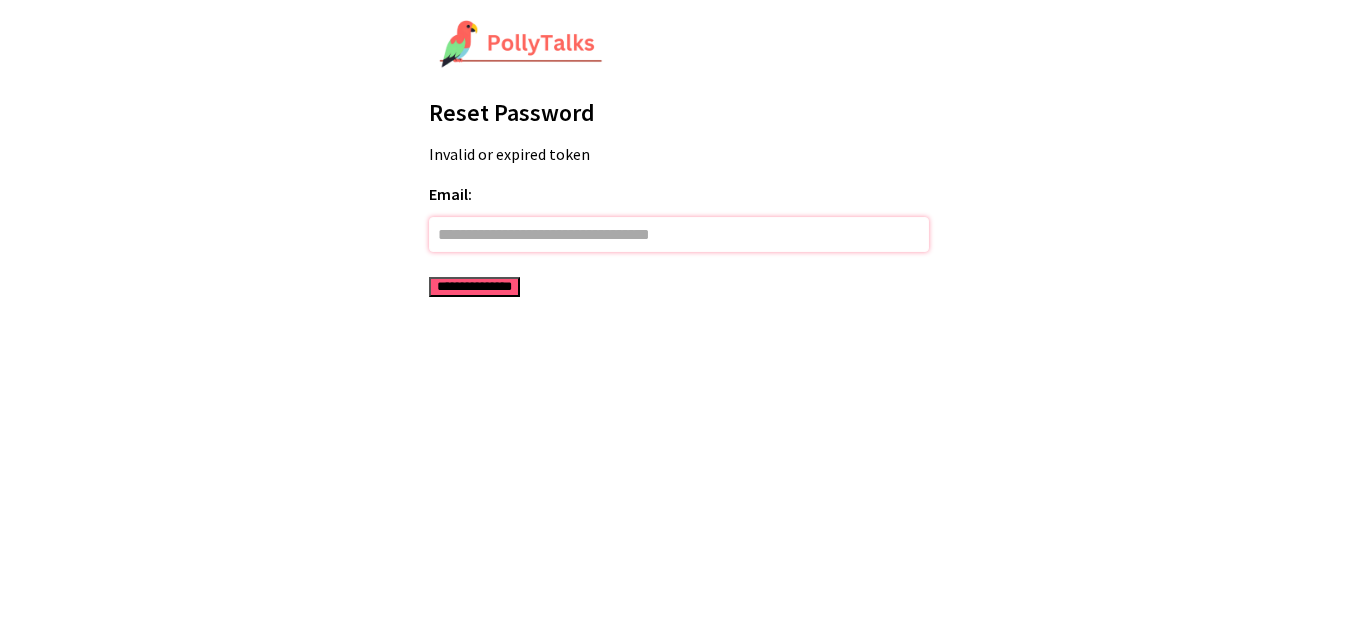click on "Email:" at bounding box center [679, 234] 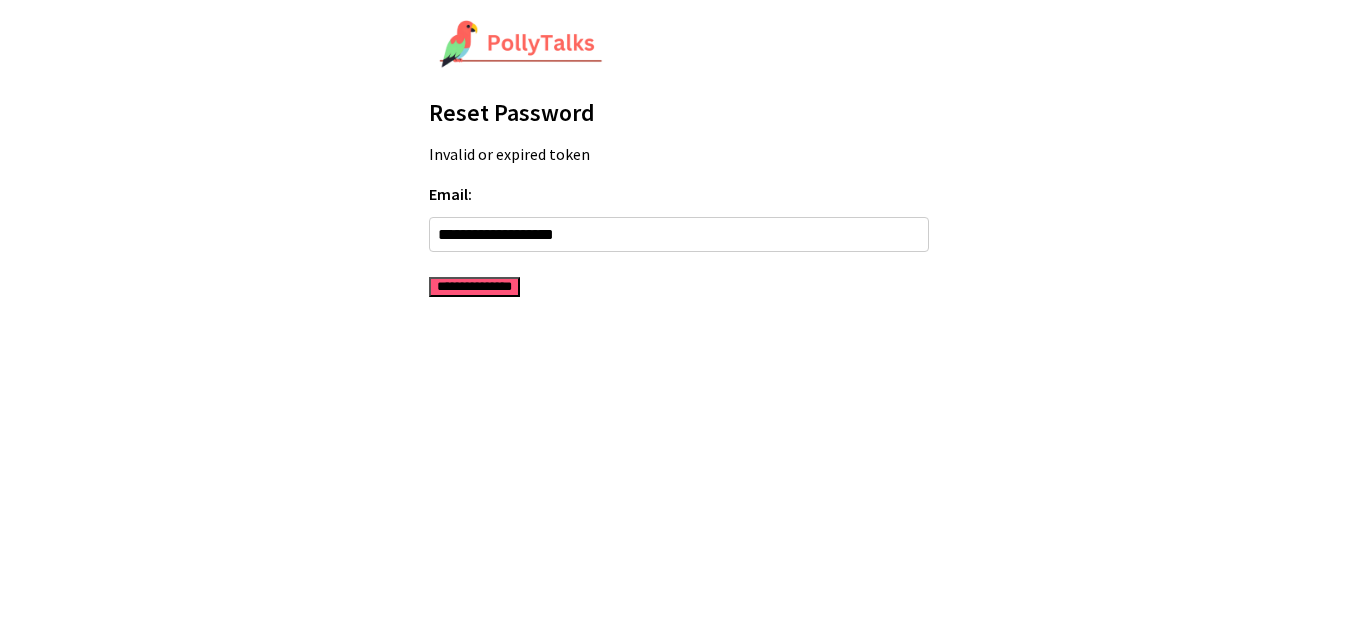 click on "**********" at bounding box center (474, 287) 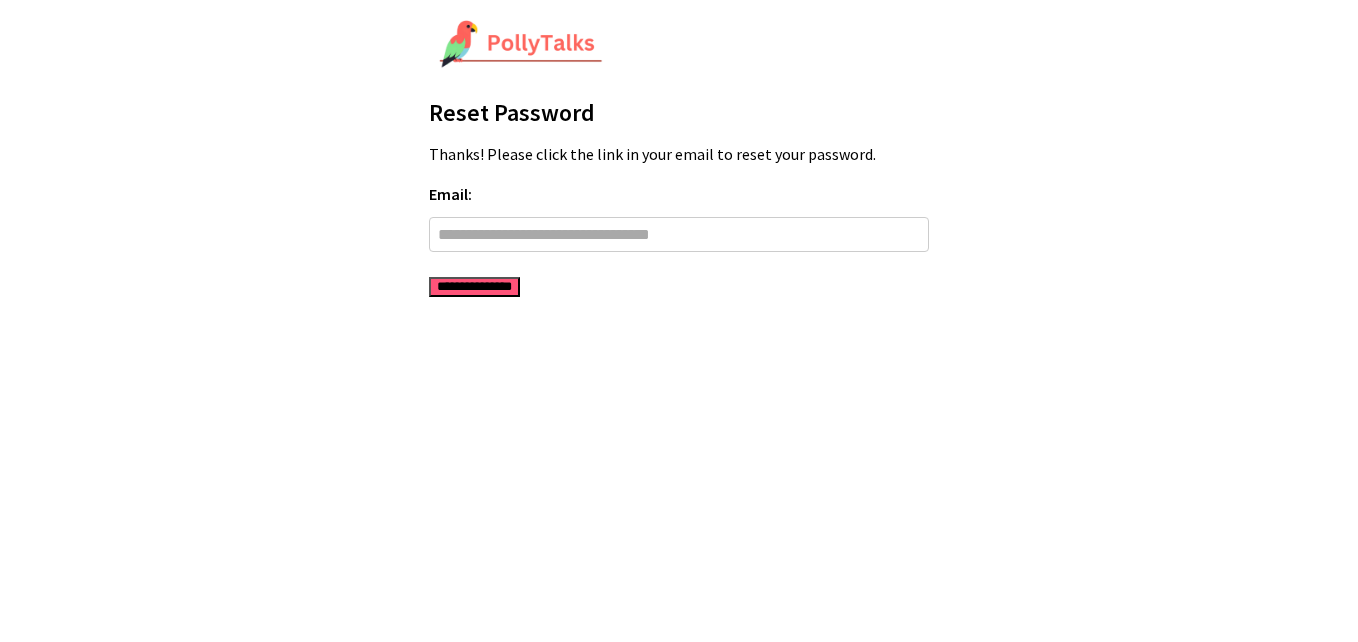 scroll, scrollTop: 0, scrollLeft: 0, axis: both 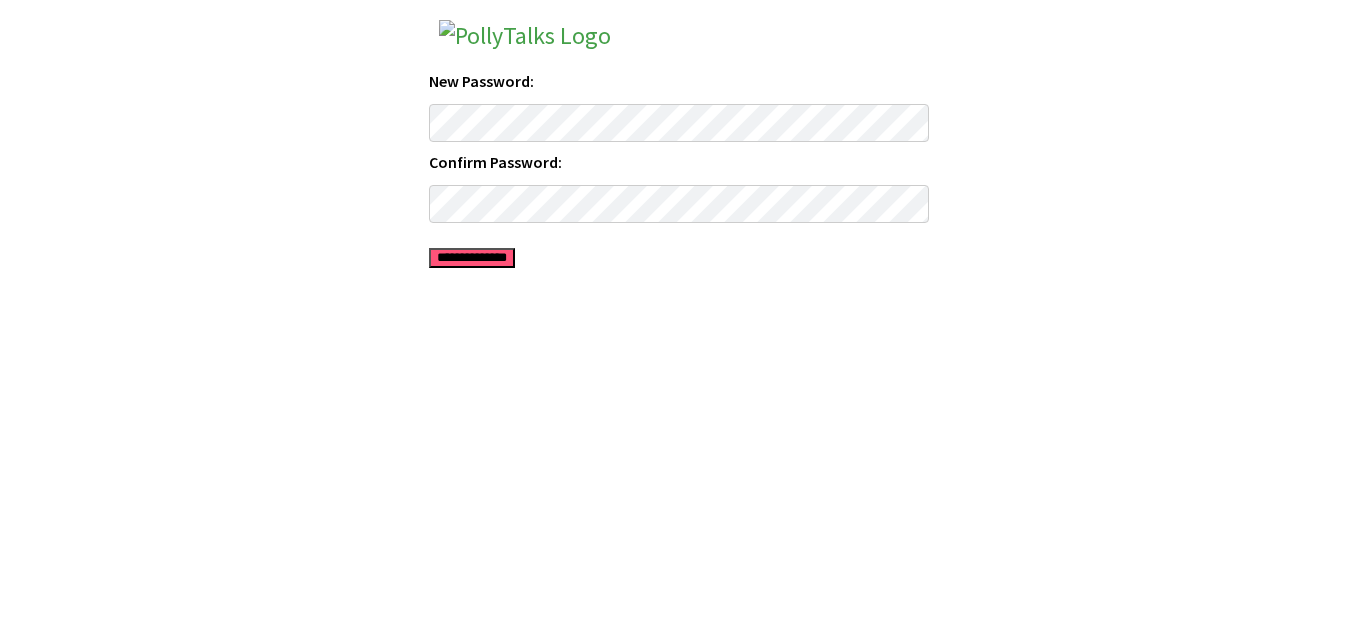 click on "**********" at bounding box center [472, 258] 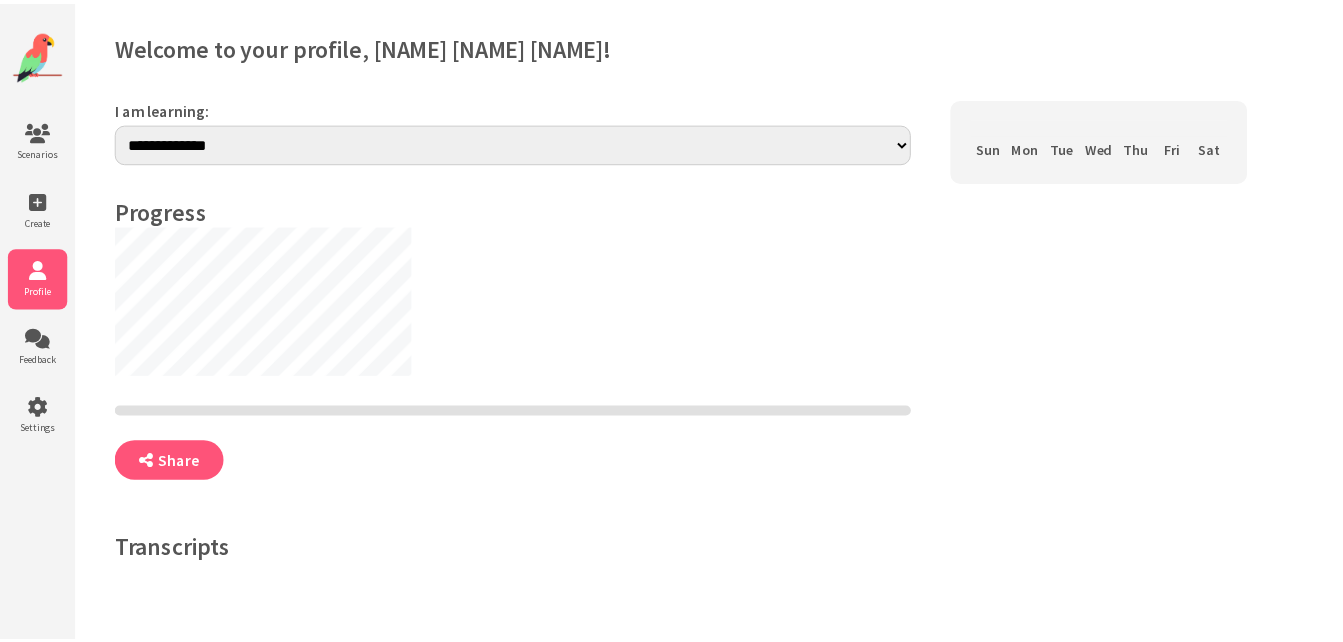 scroll, scrollTop: 0, scrollLeft: 0, axis: both 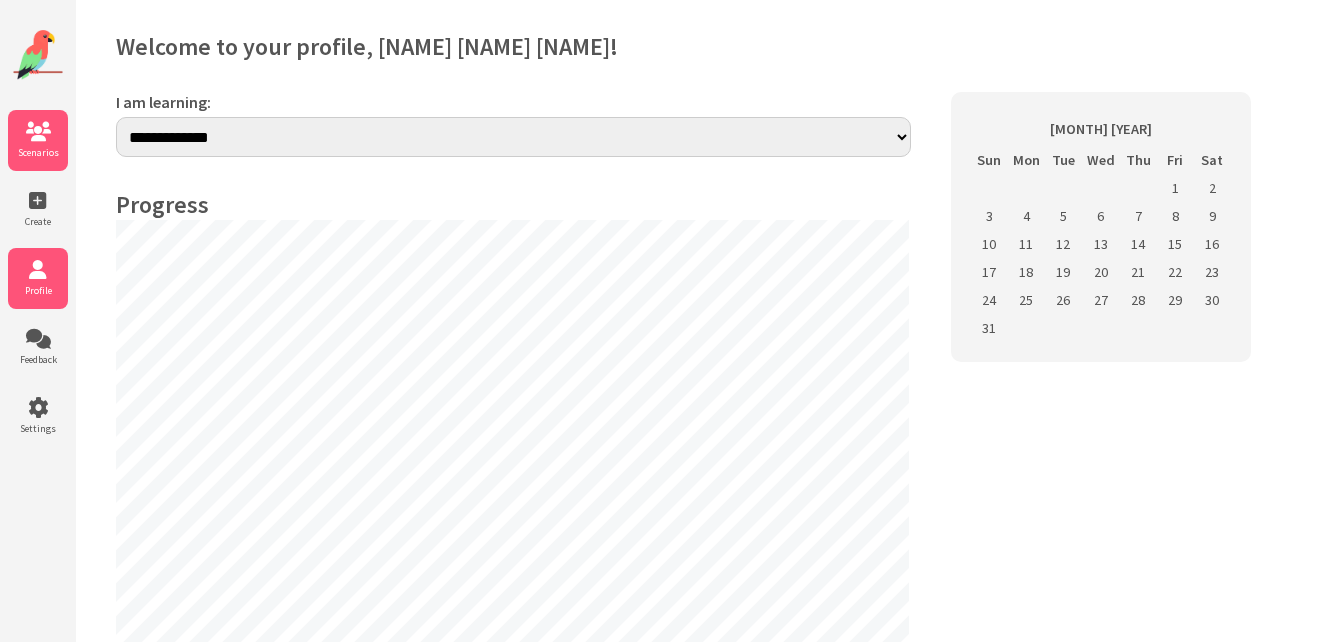 click at bounding box center [38, 132] 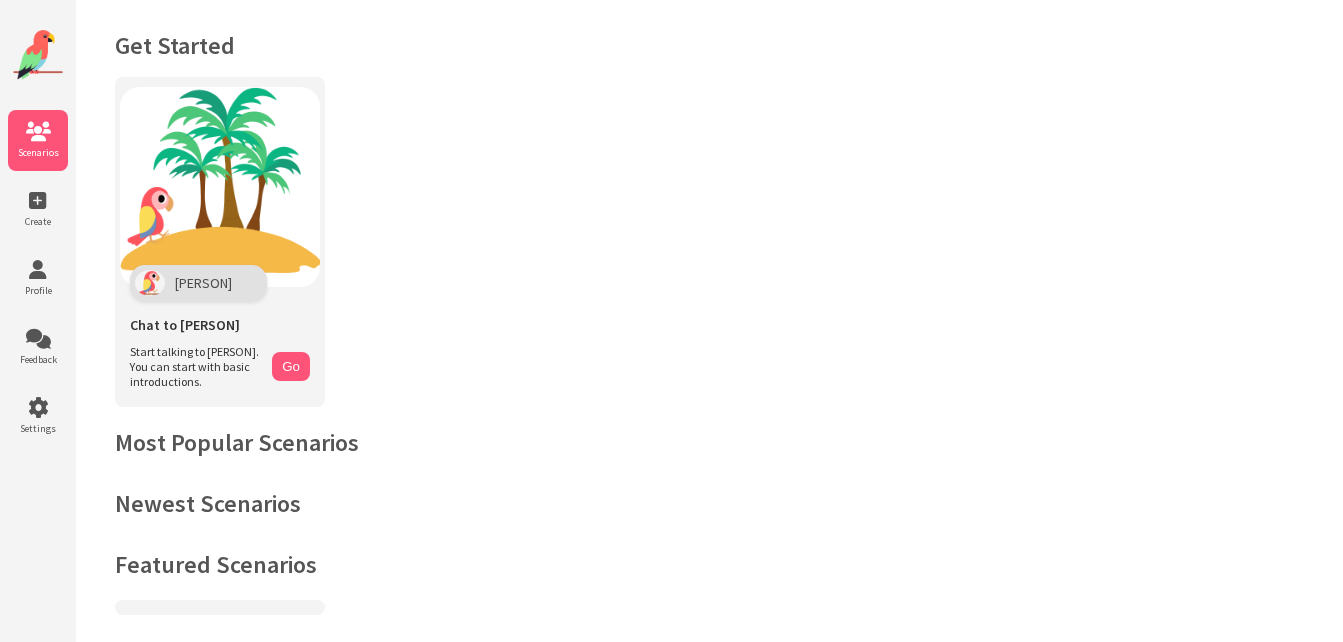 scroll, scrollTop: 0, scrollLeft: 0, axis: both 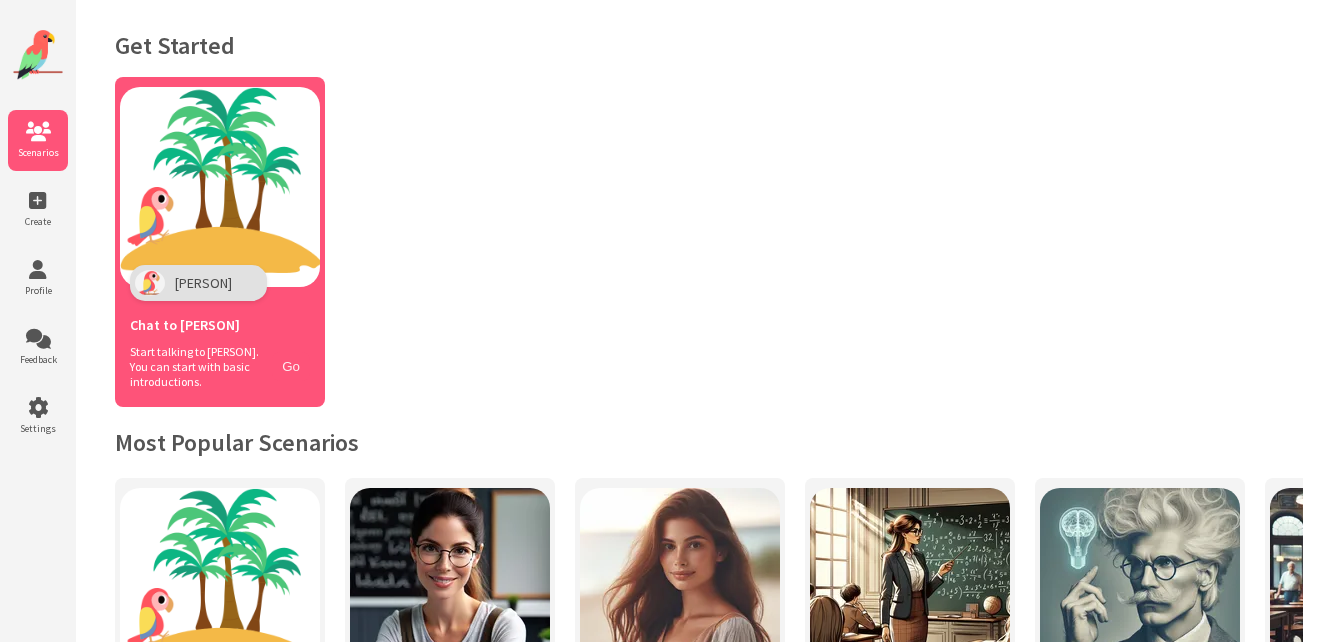 click on "Go" at bounding box center [291, 366] 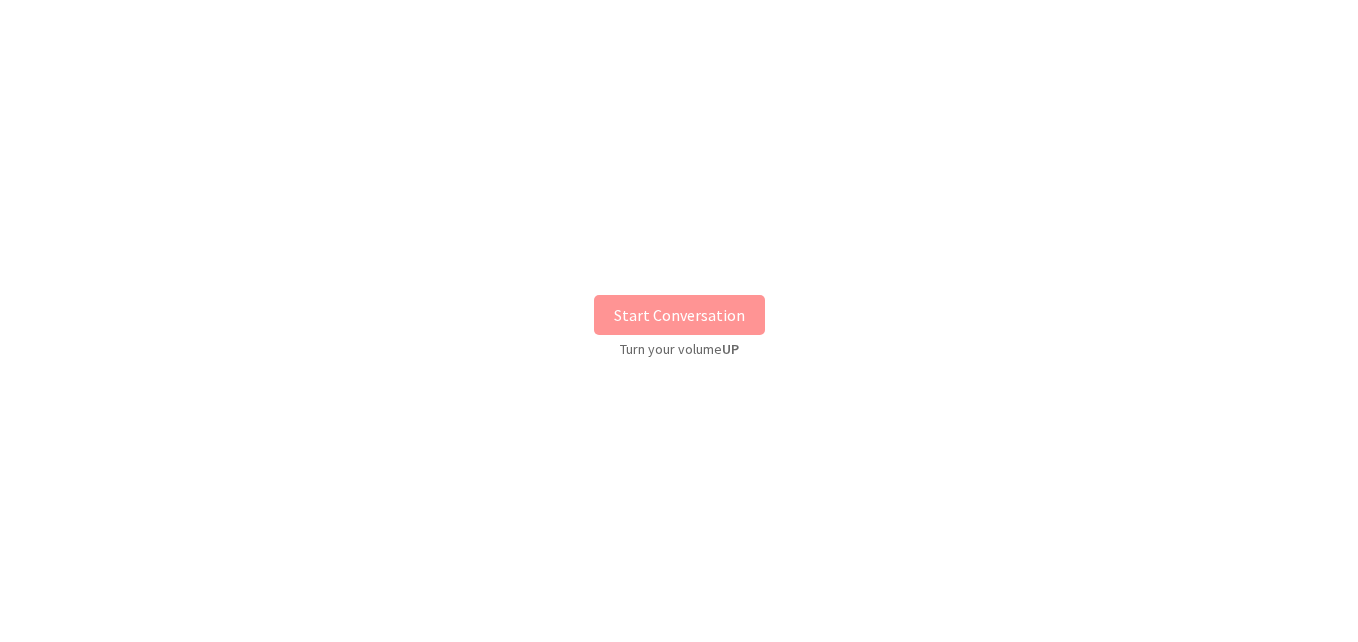 scroll, scrollTop: 0, scrollLeft: 0, axis: both 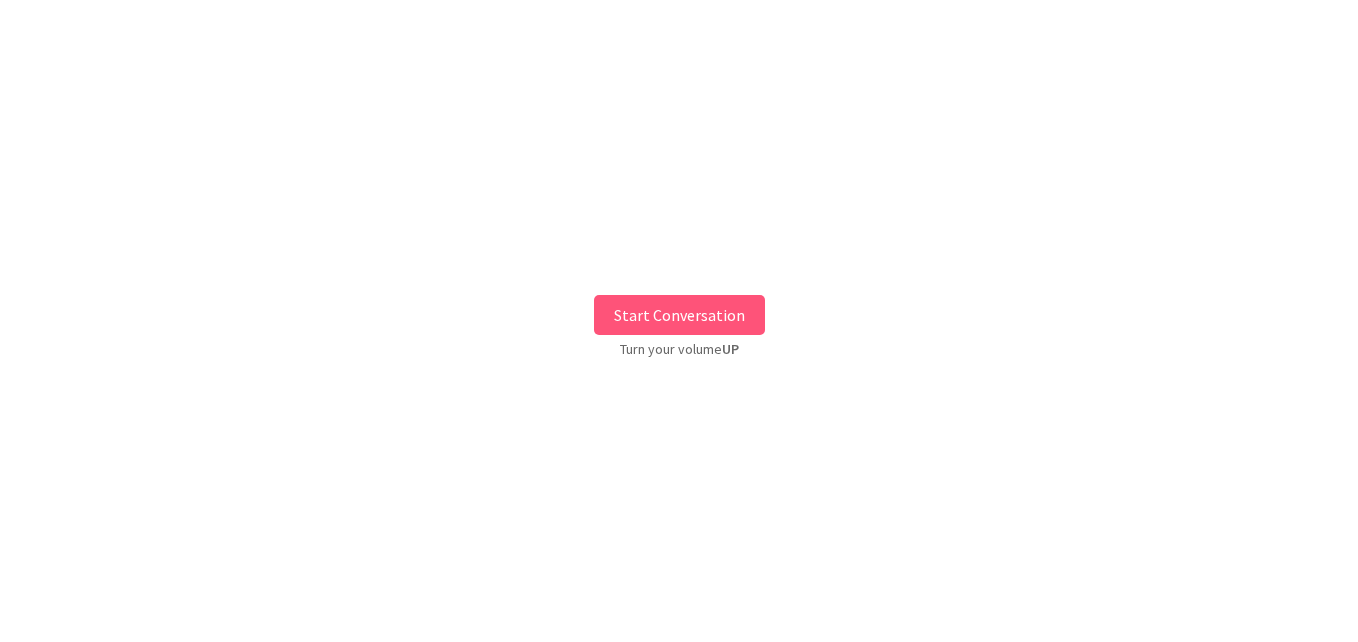 click on "Start Conversation" at bounding box center [679, 315] 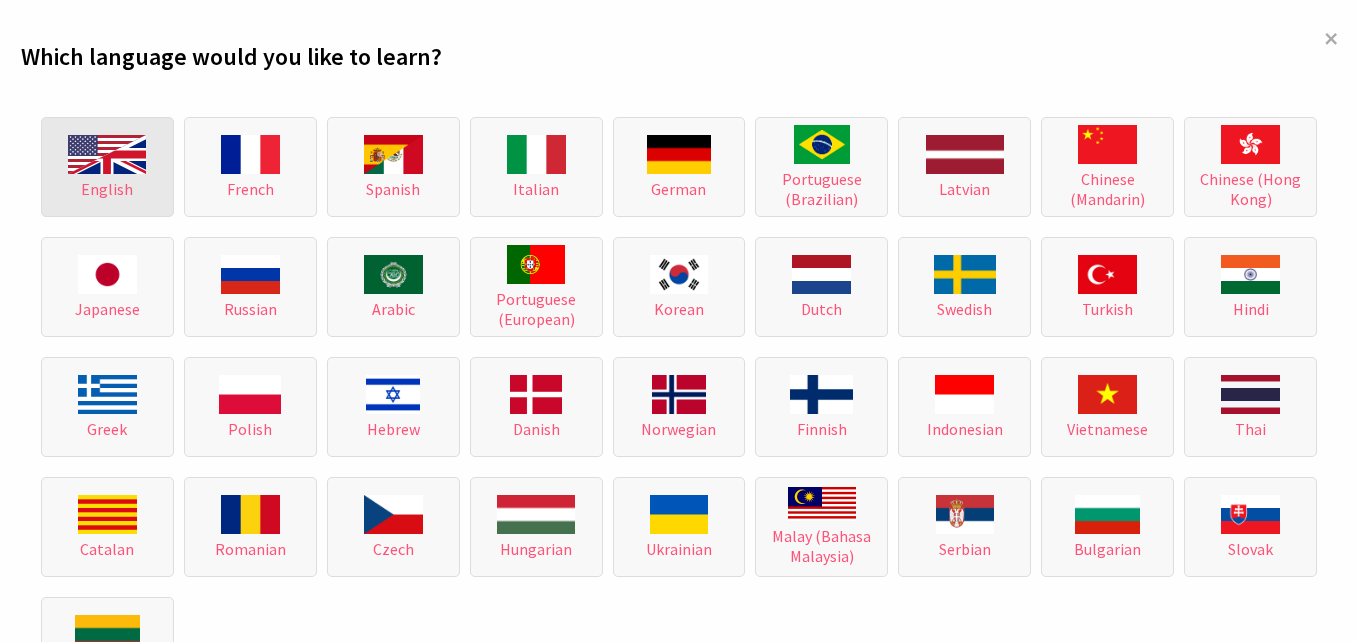 click at bounding box center (107, 154) 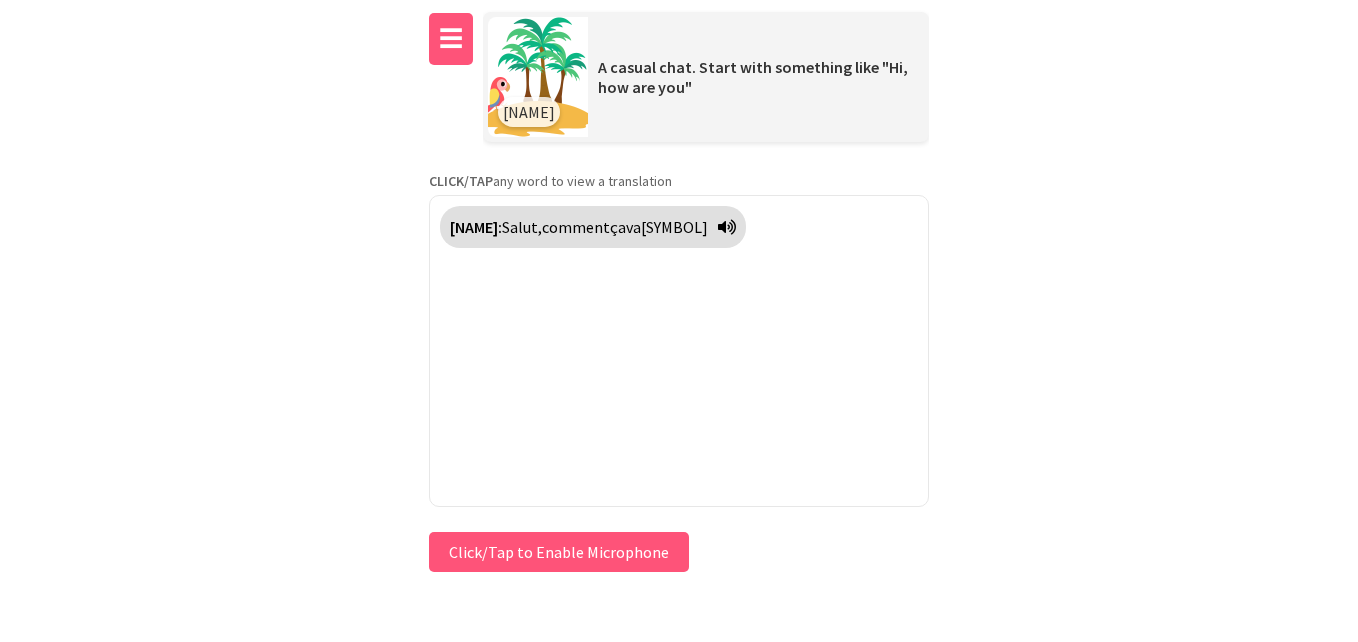 click on "☰" at bounding box center [451, 39] 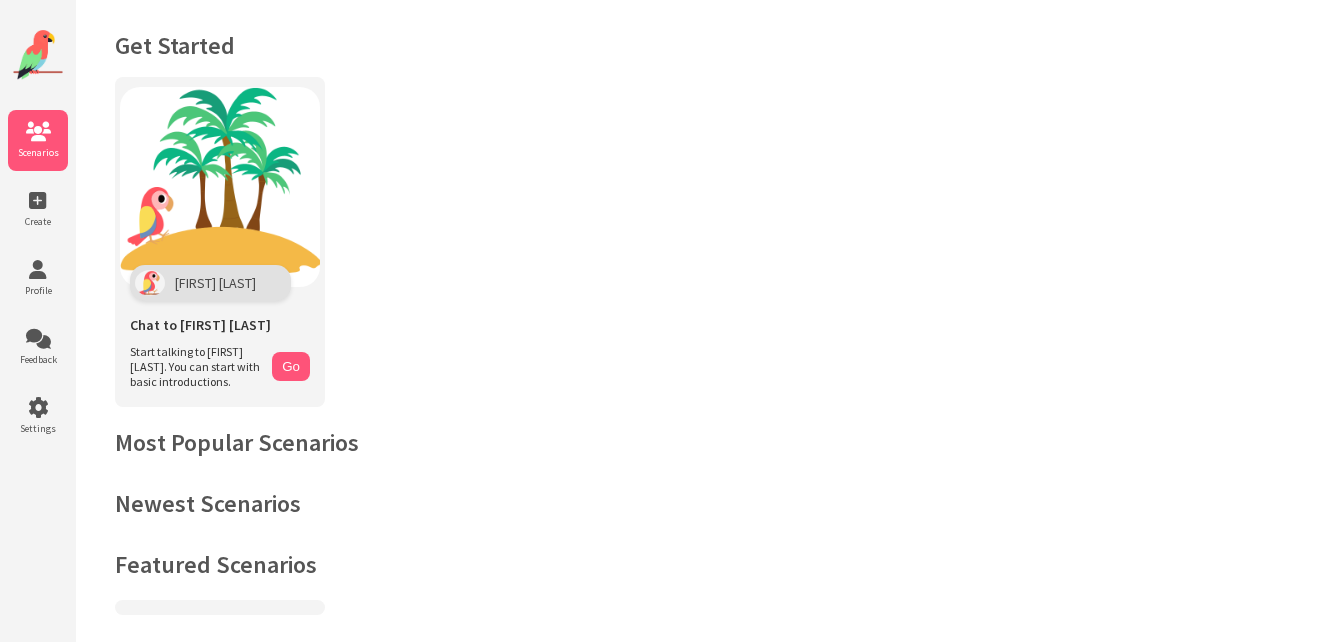 scroll, scrollTop: 0, scrollLeft: 0, axis: both 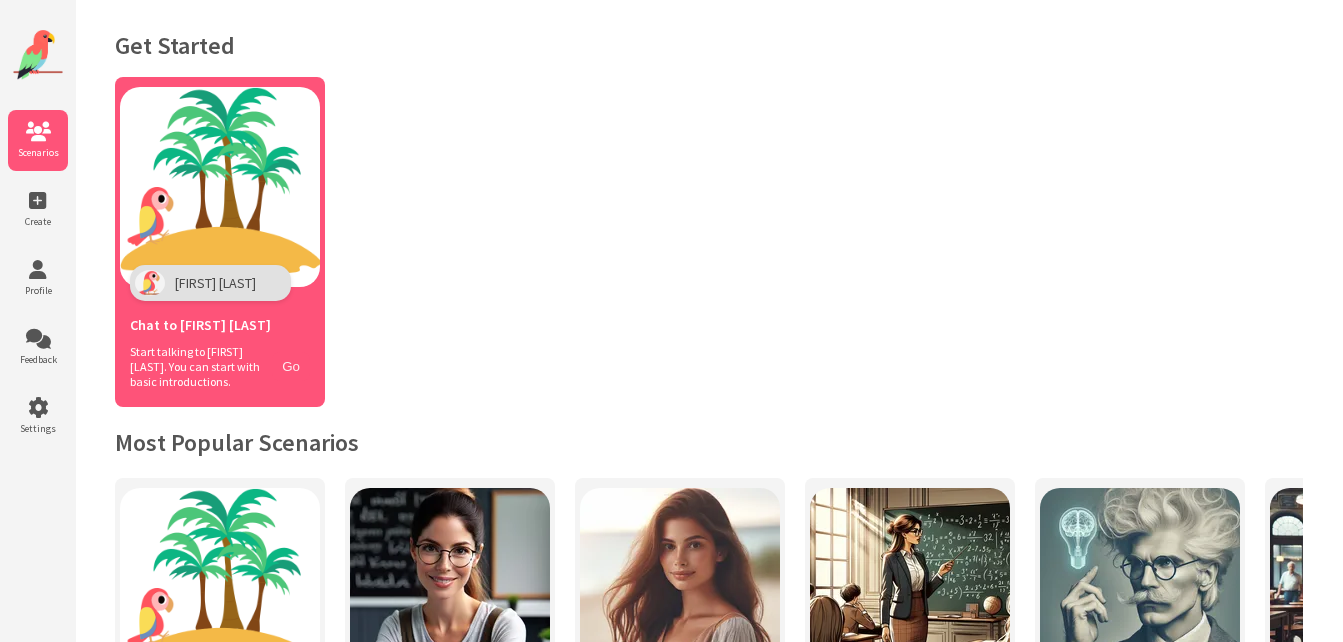click on "Go" at bounding box center [291, 366] 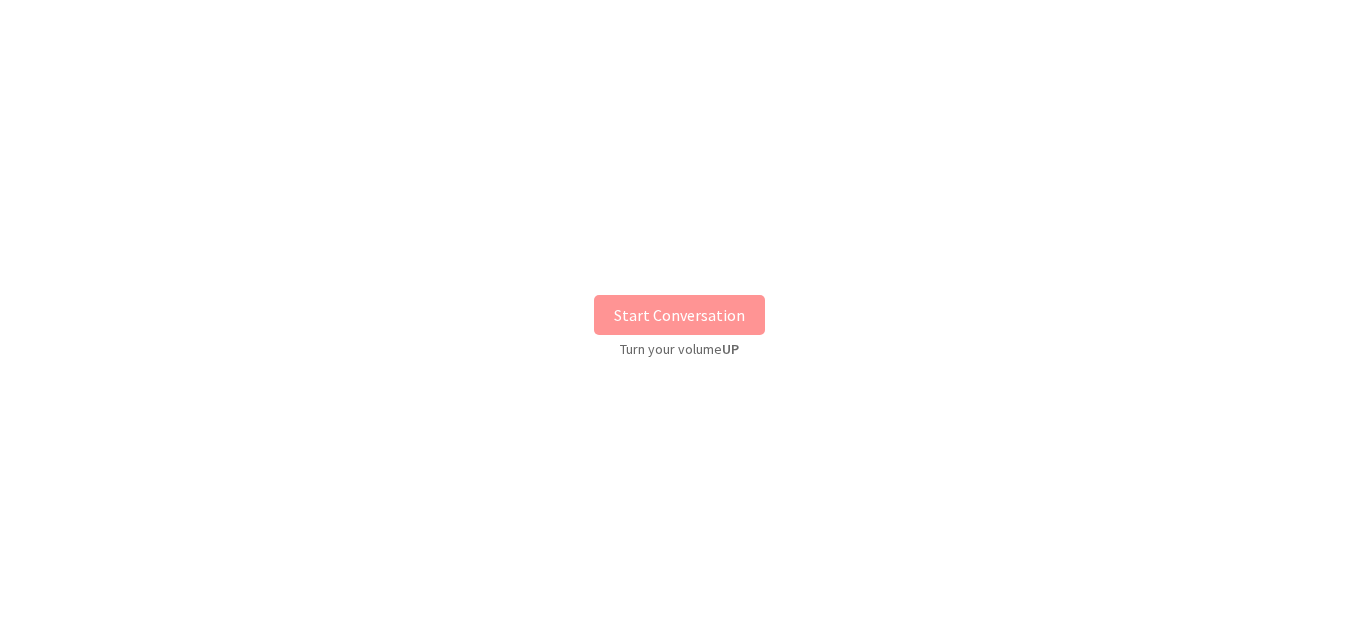scroll, scrollTop: 0, scrollLeft: 0, axis: both 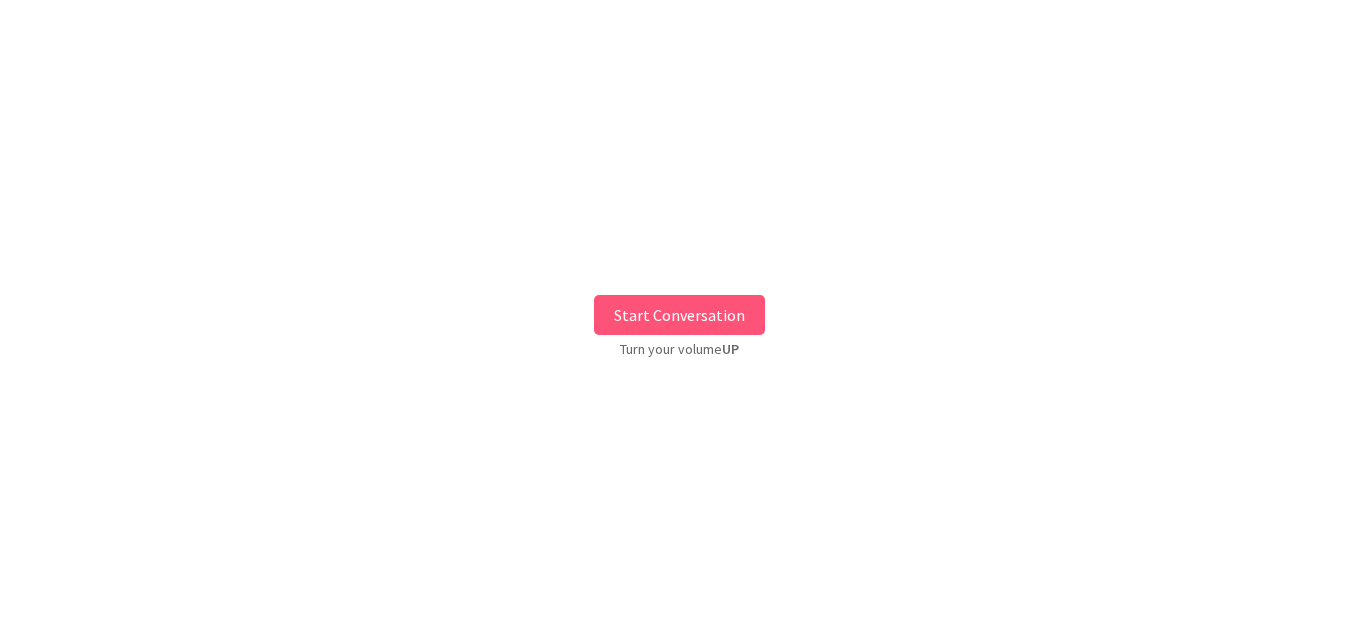 click on "Start Conversation" at bounding box center (679, 315) 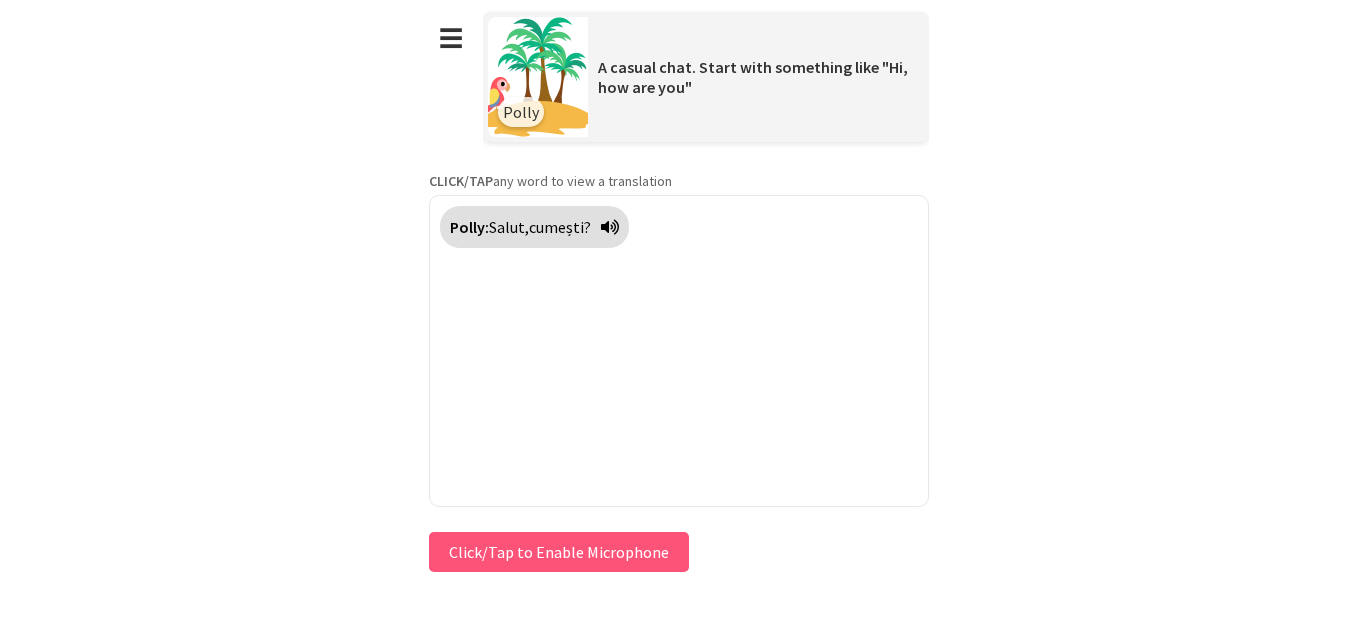 click on "A casual chat. Start with something like "Hi, how are you"" at bounding box center (756, 77) 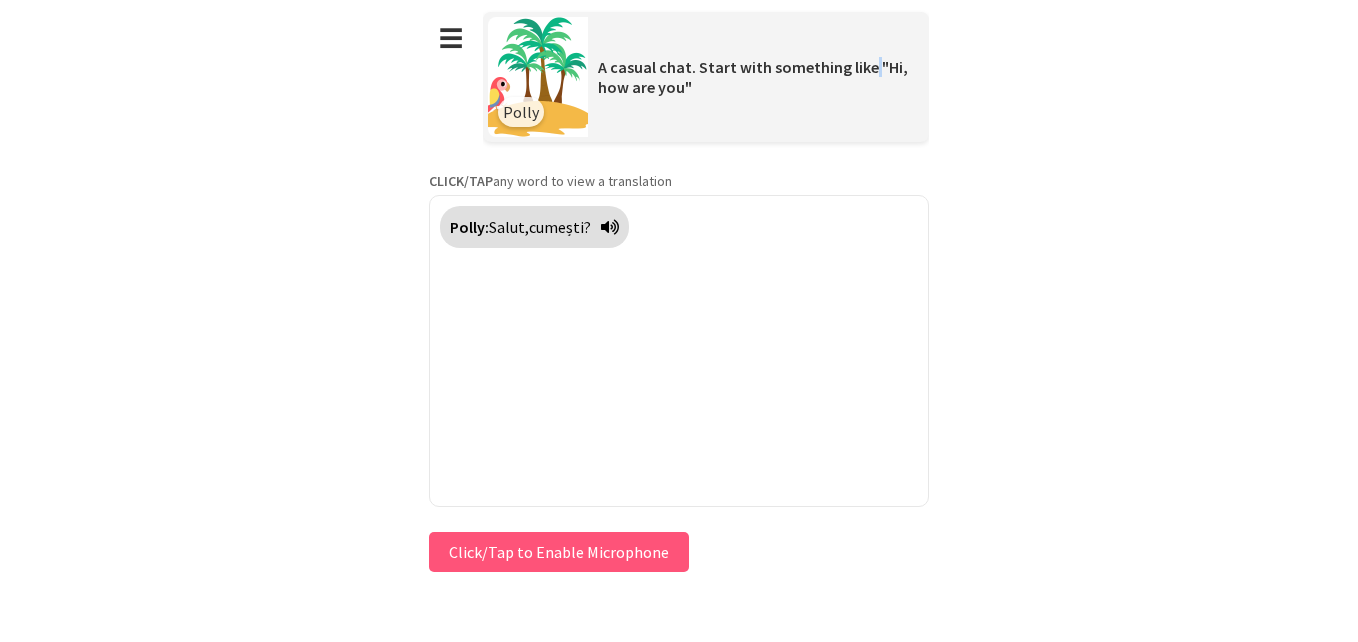 click on "A casual chat. Start with something like "Hi, how are you"" at bounding box center [753, 77] 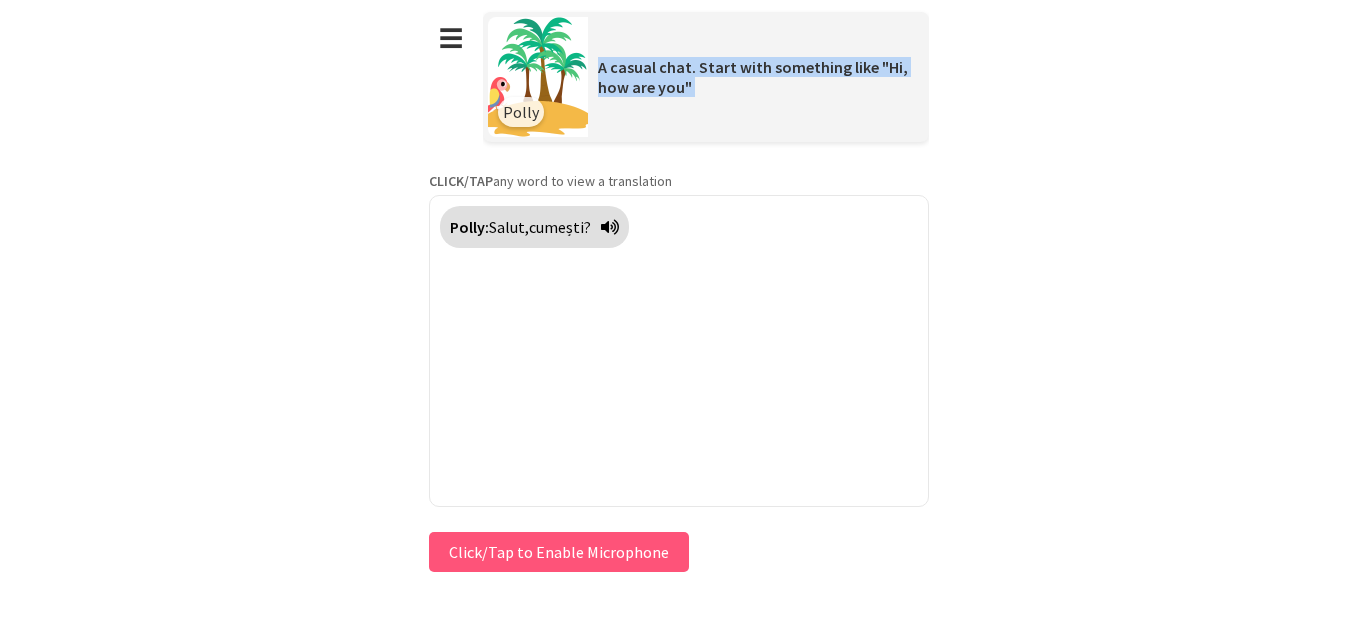 click on "A casual chat. Start with something like "Hi, how are you"" at bounding box center (753, 77) 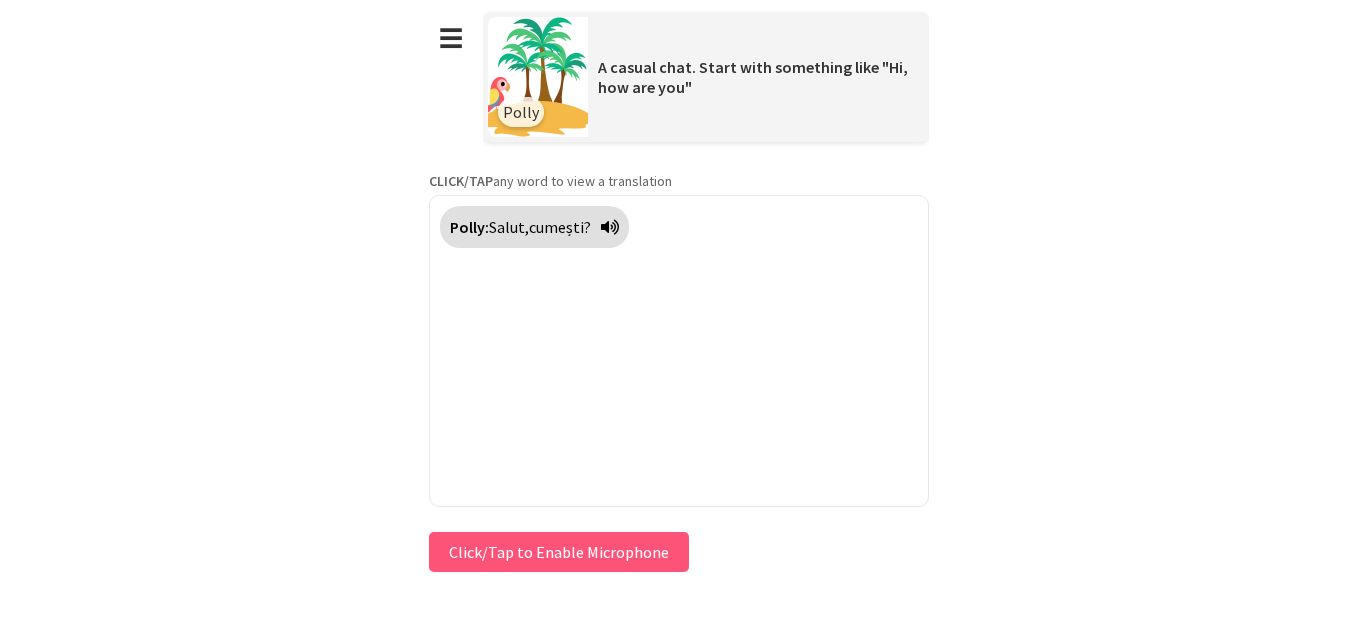 click on "Polly" at bounding box center (521, 112) 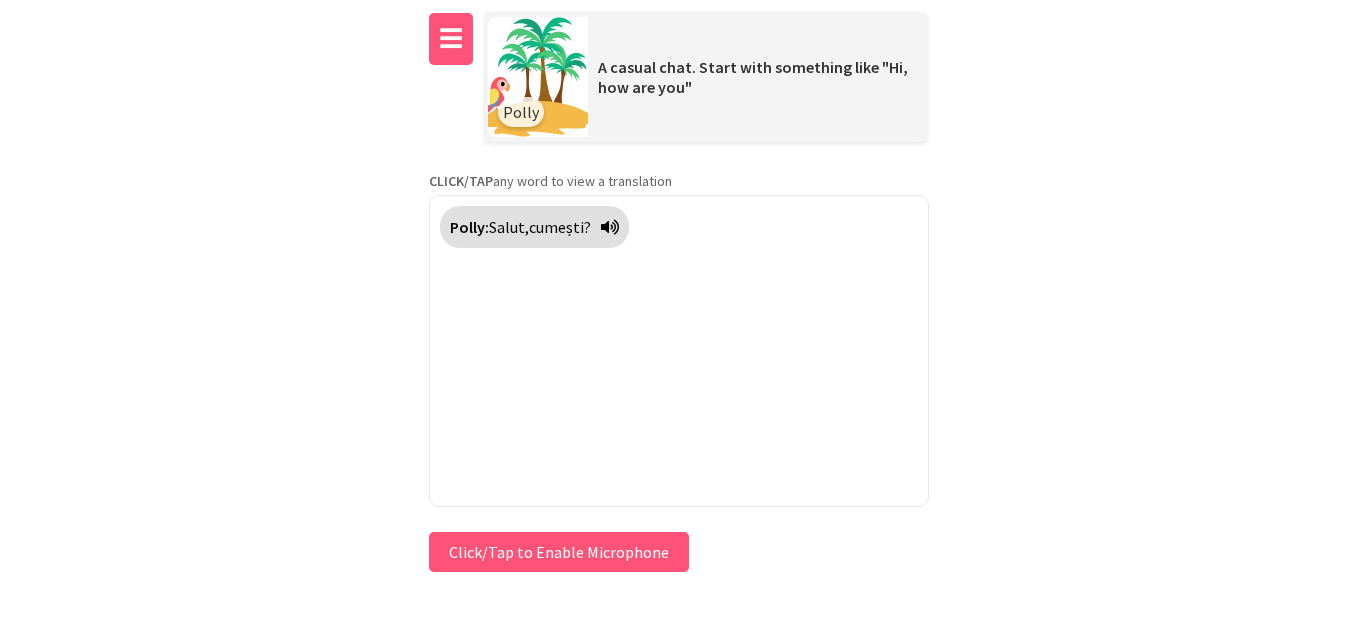 click on "☰" at bounding box center (451, 39) 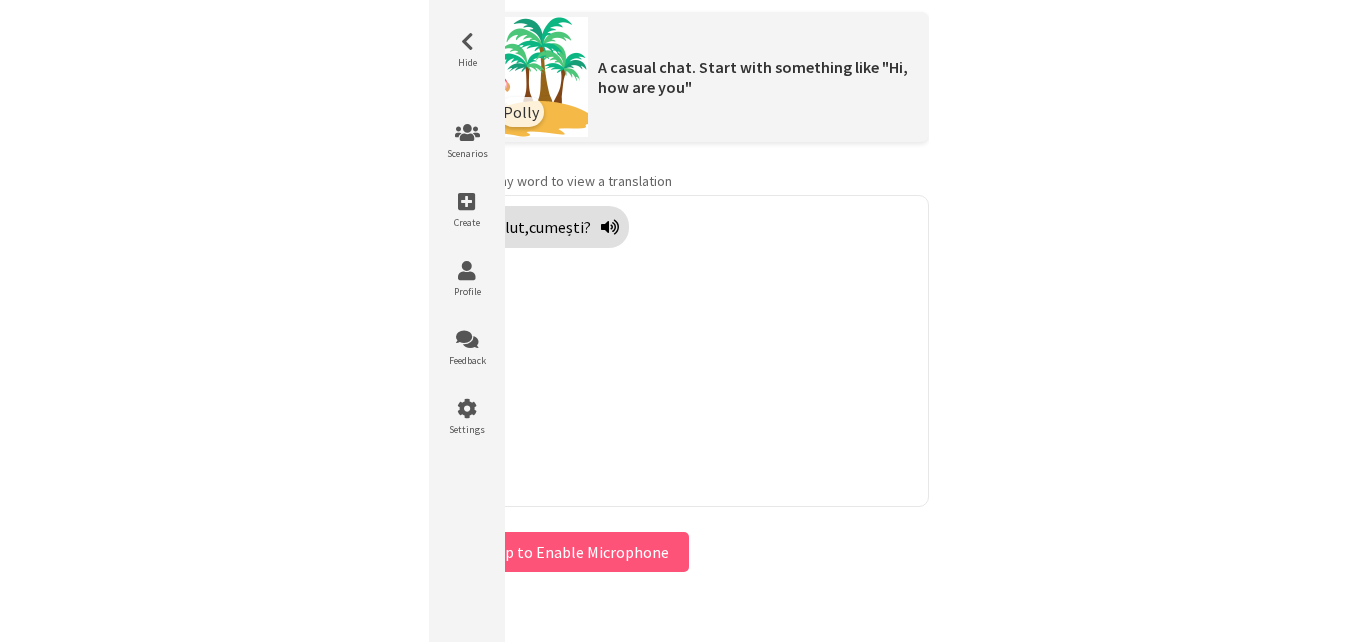 click on "Hide
Scenarios
Create
Profile
Feedback
Settings
I would like to learn
[REDACTED]
[REDACTED]
[REDACTED]
[REDACTED]
[REDACTED]
[REDACTED]
[REDACTED]
[REDACTED]
[REDACTED]
[REDACTED]
[REDACTED]
[REDACTED]
[REDACTED]
[REDACTED]
[REDACTED]
[REDACTED]
[REDACTED]
[REDACTED]
[REDACTED]
[REDACTED]
[REDACTED]
[REDACTED]
[REDACTED]
[REDACTED]
[REDACTED]
[REDACTED]
[REDACTED]
[REDACTED]
[REDACTED]
7" at bounding box center (679, 321) 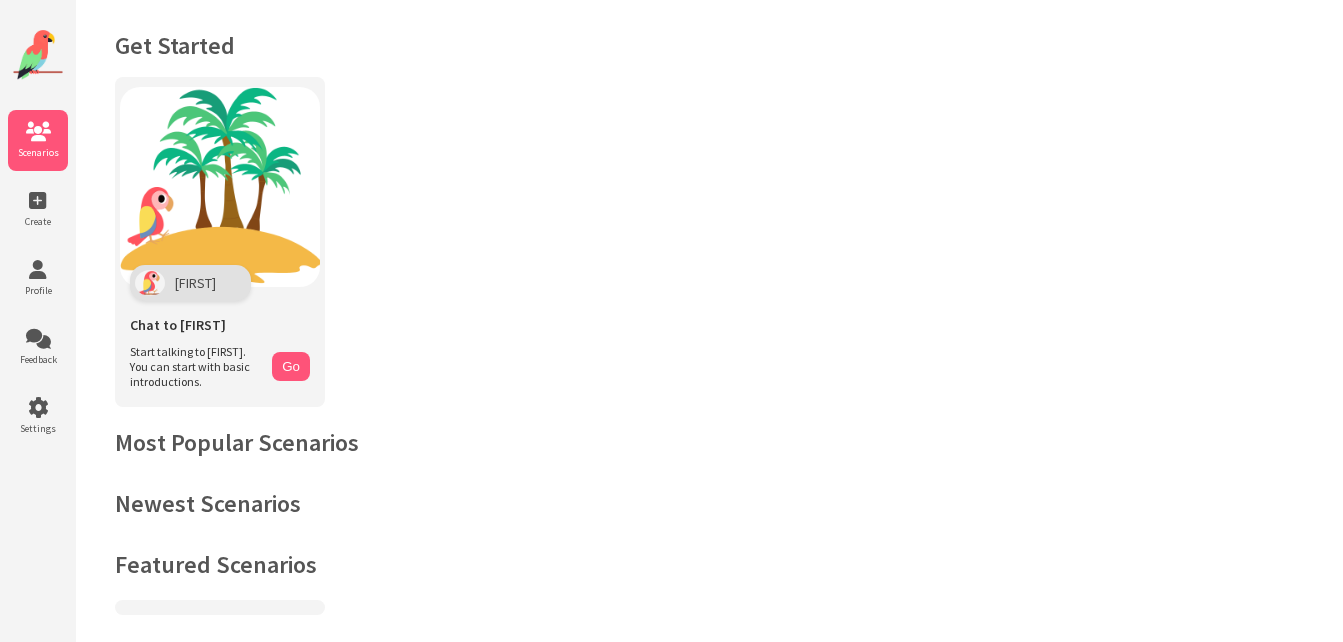 scroll, scrollTop: 0, scrollLeft: 0, axis: both 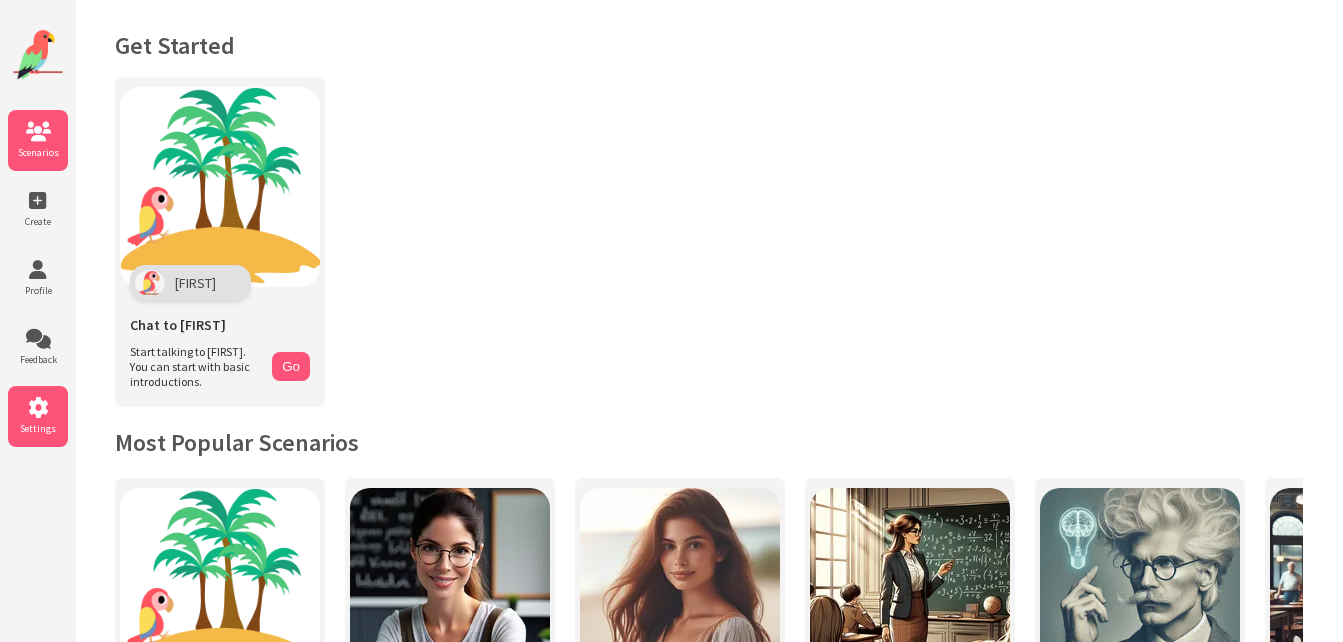 click at bounding box center (38, 408) 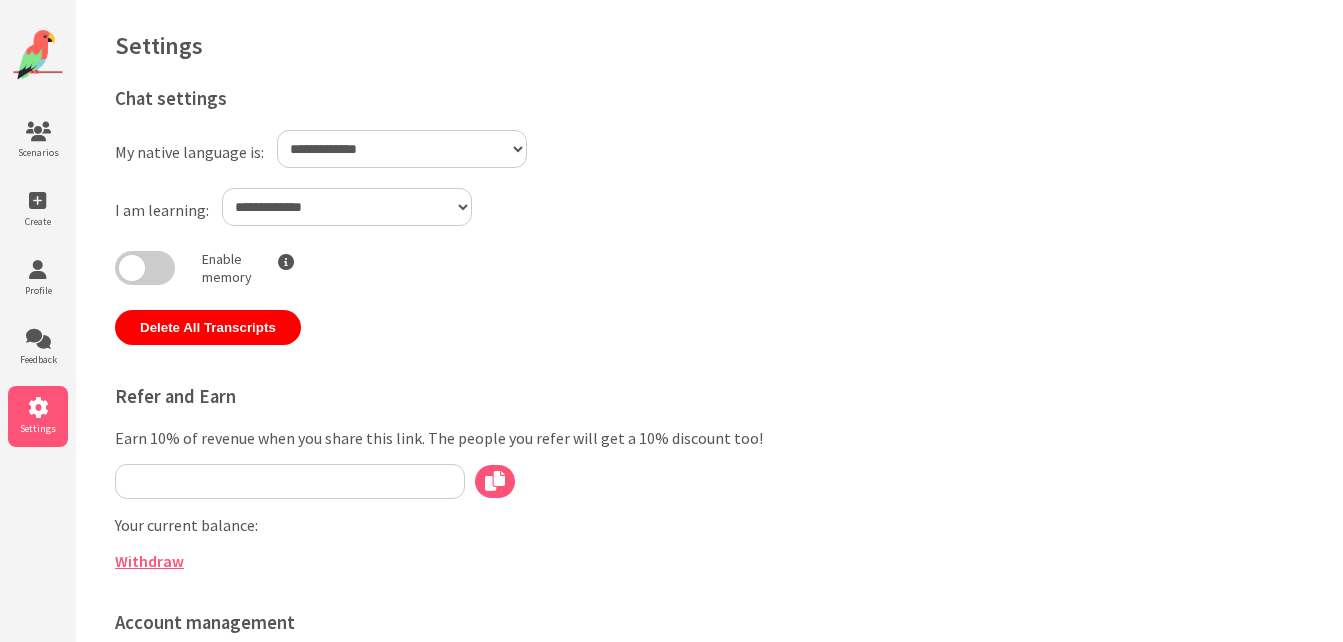 scroll, scrollTop: 0, scrollLeft: 0, axis: both 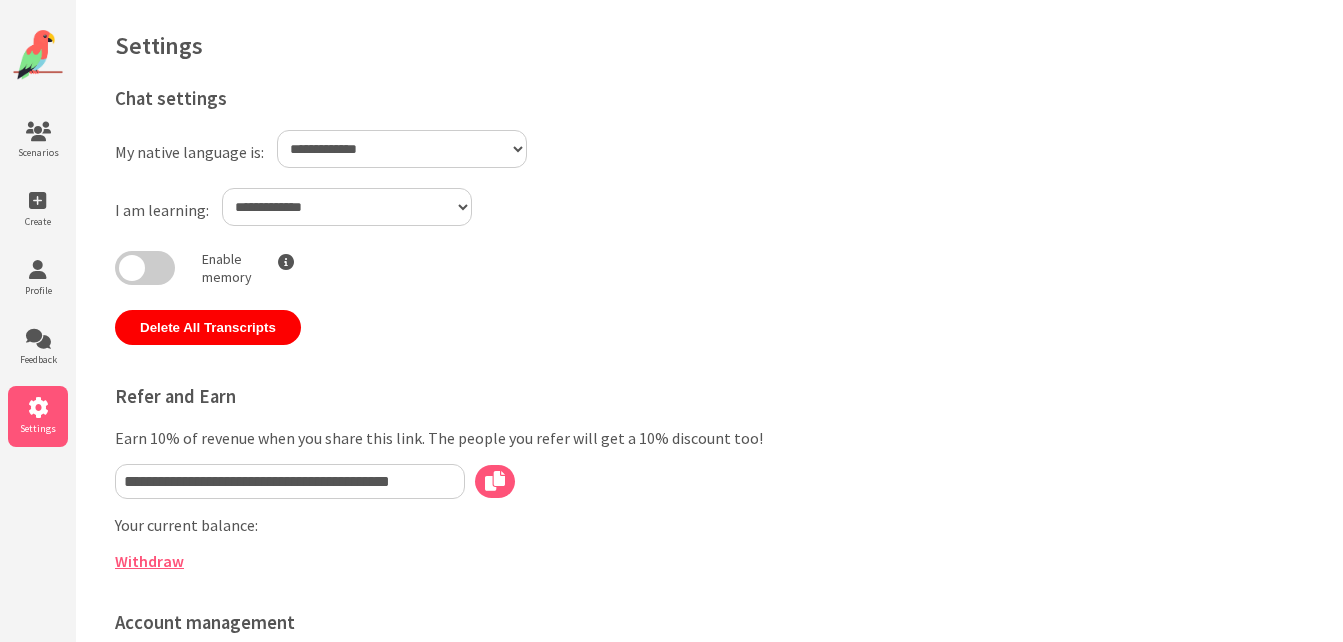 select on "**" 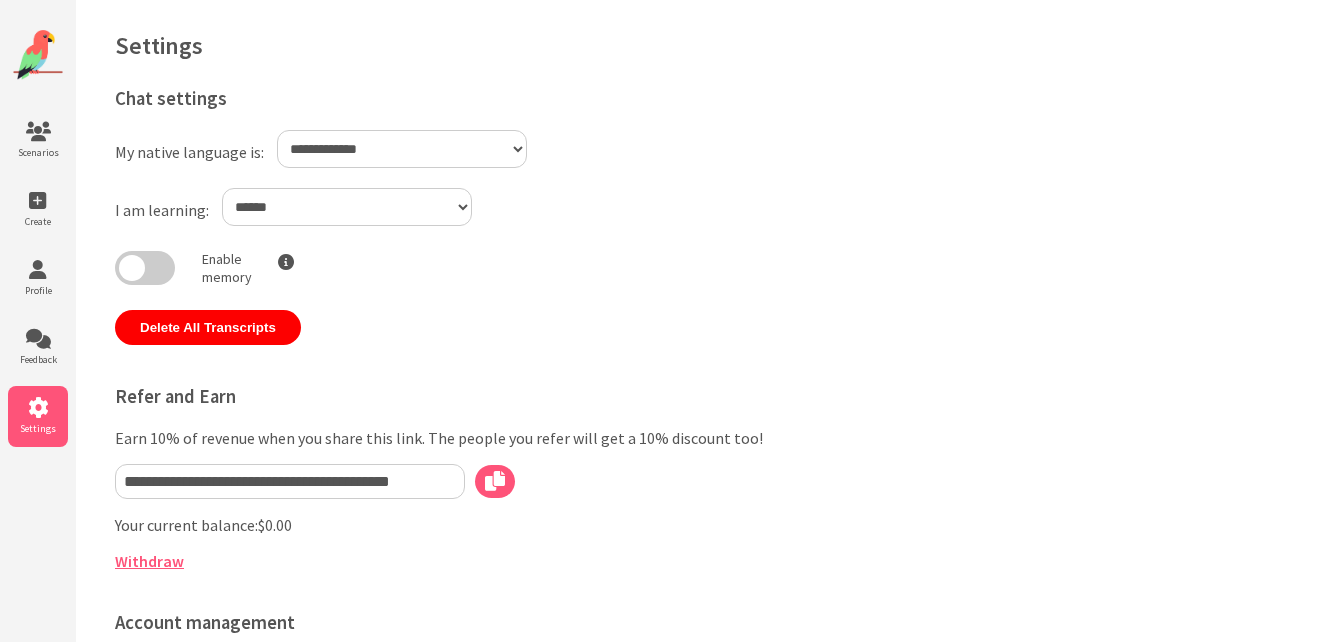 click on "**********" at bounding box center [347, 207] 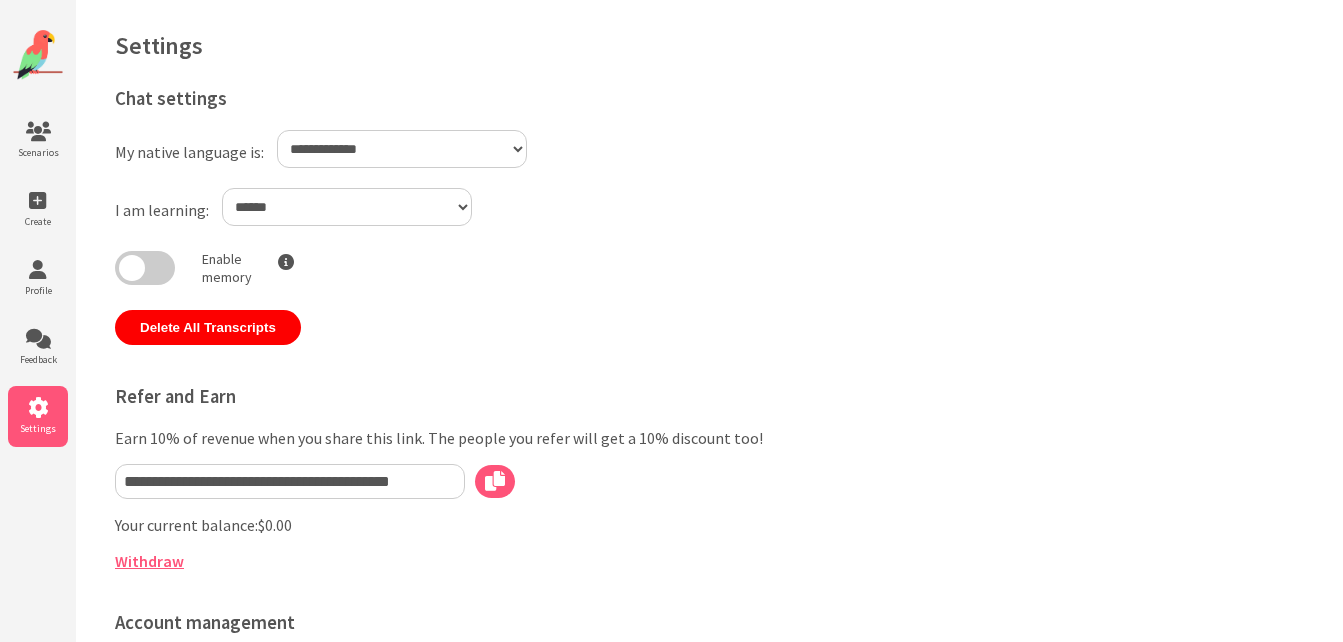 click on "**********" at bounding box center (402, 149) 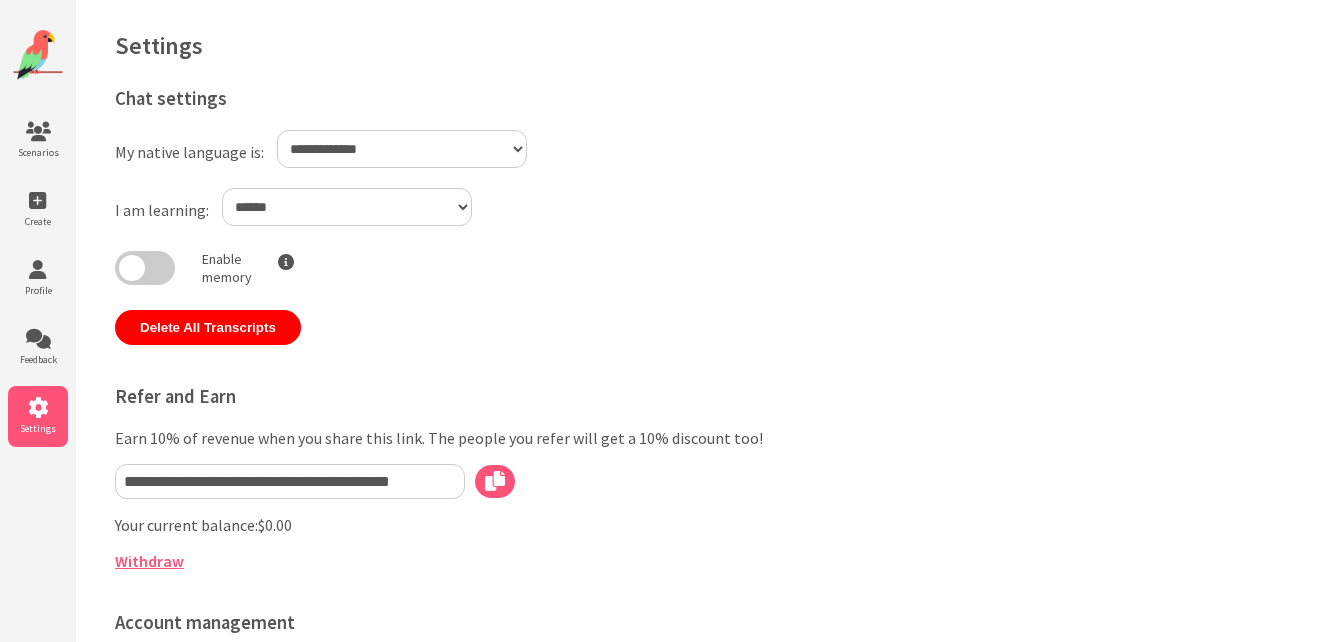 select on "**" 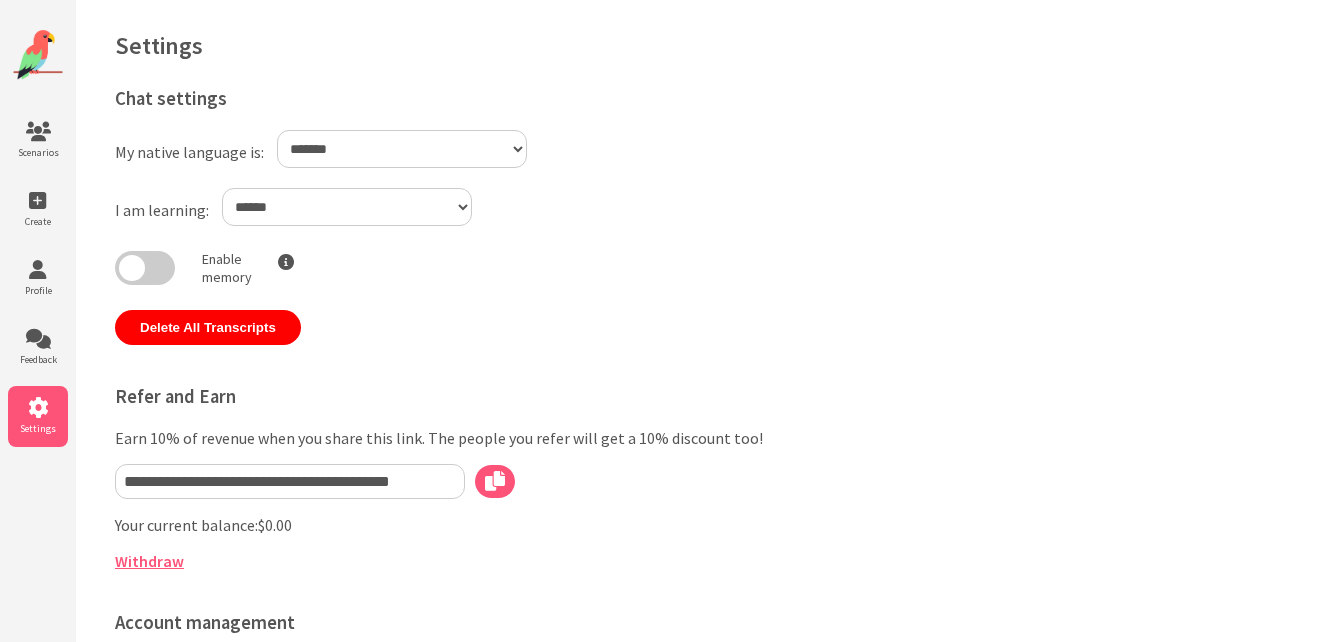 click on "**********" at bounding box center [402, 149] 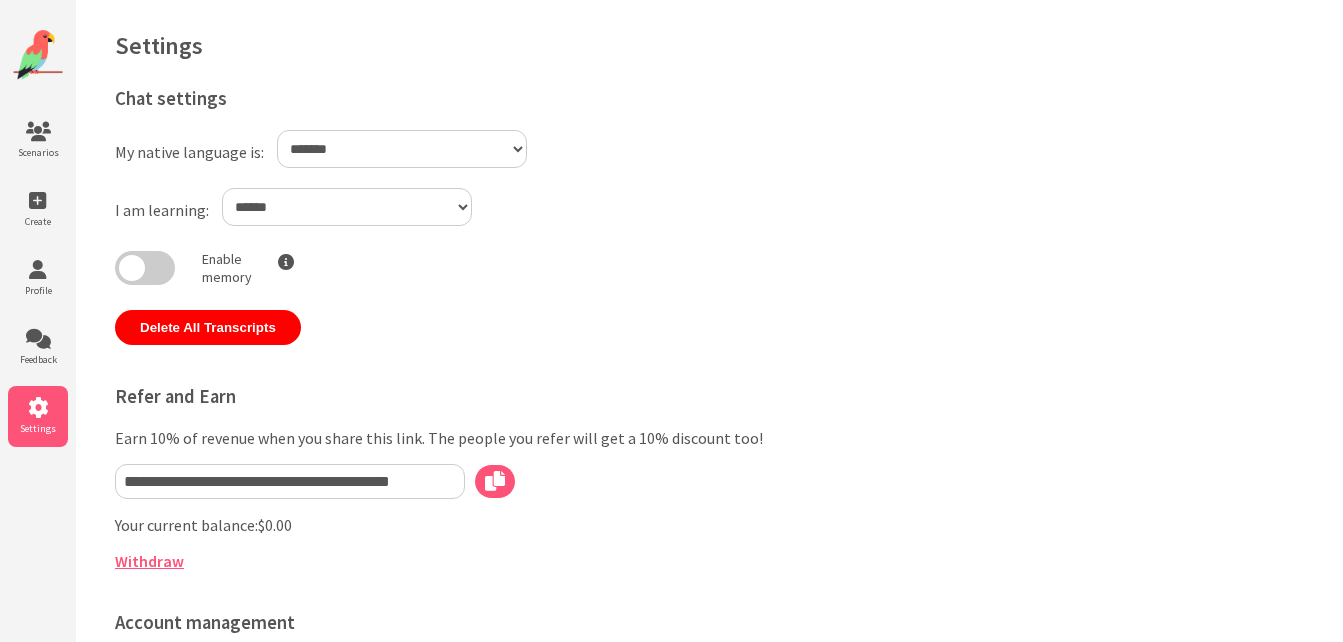 click on "**********" at bounding box center [471, 469] 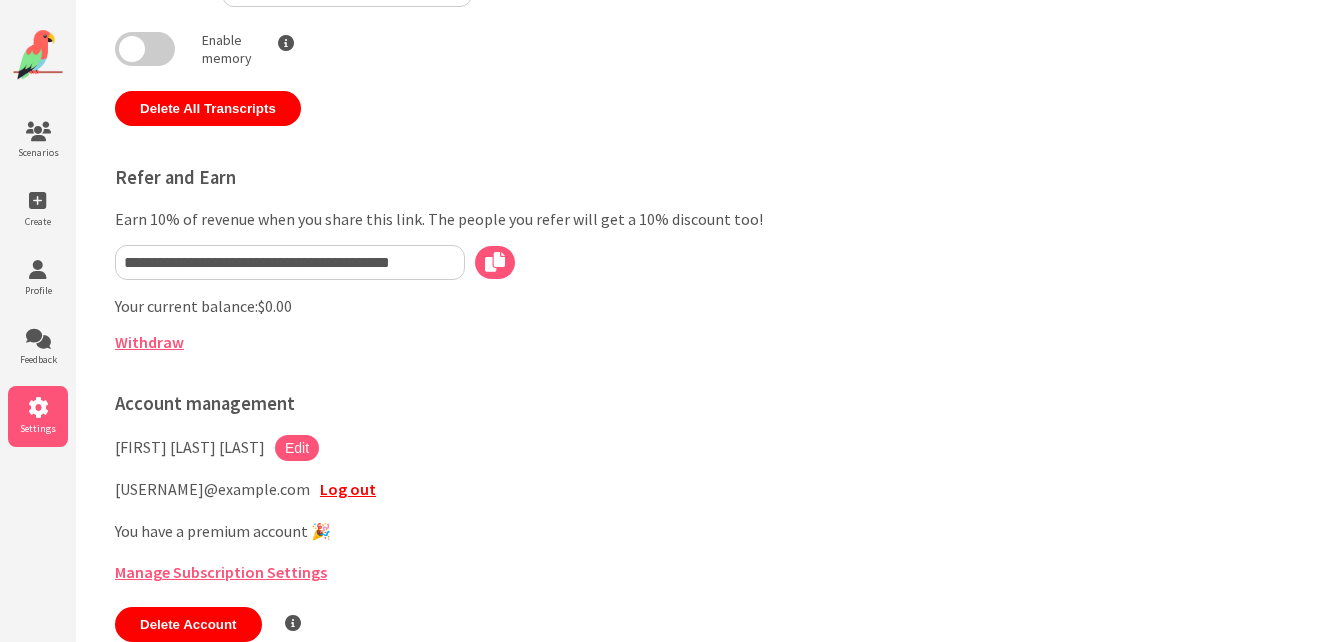 scroll, scrollTop: 263, scrollLeft: 0, axis: vertical 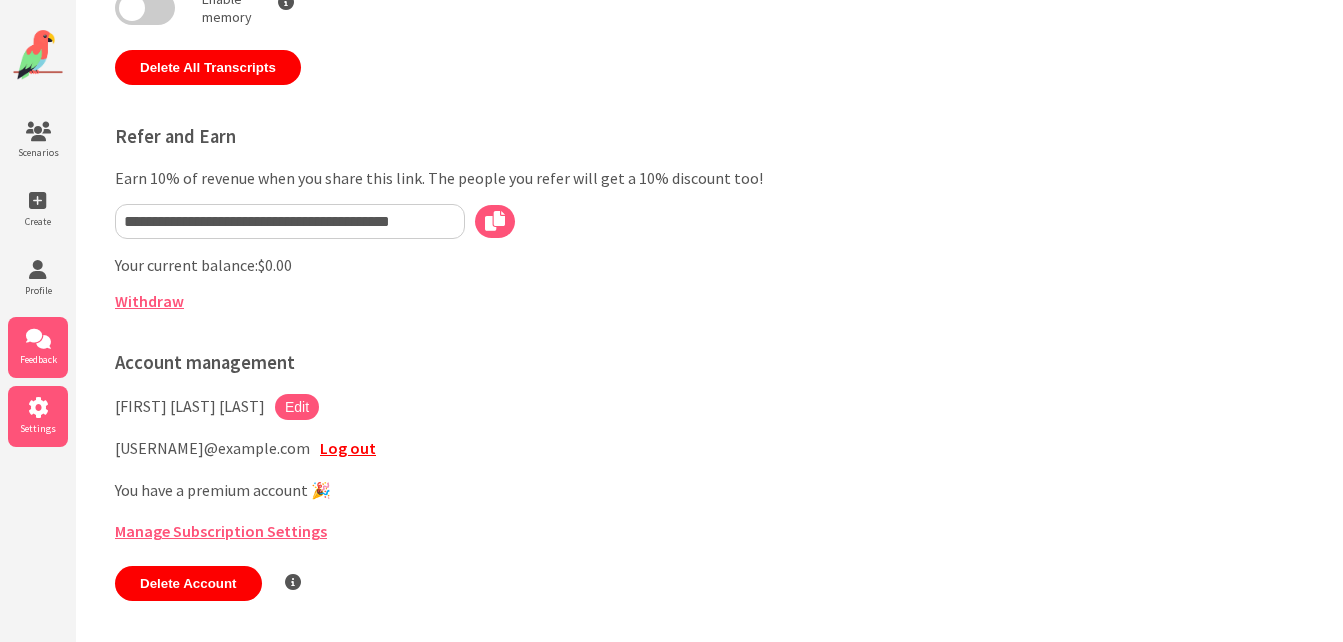 click at bounding box center (38, 339) 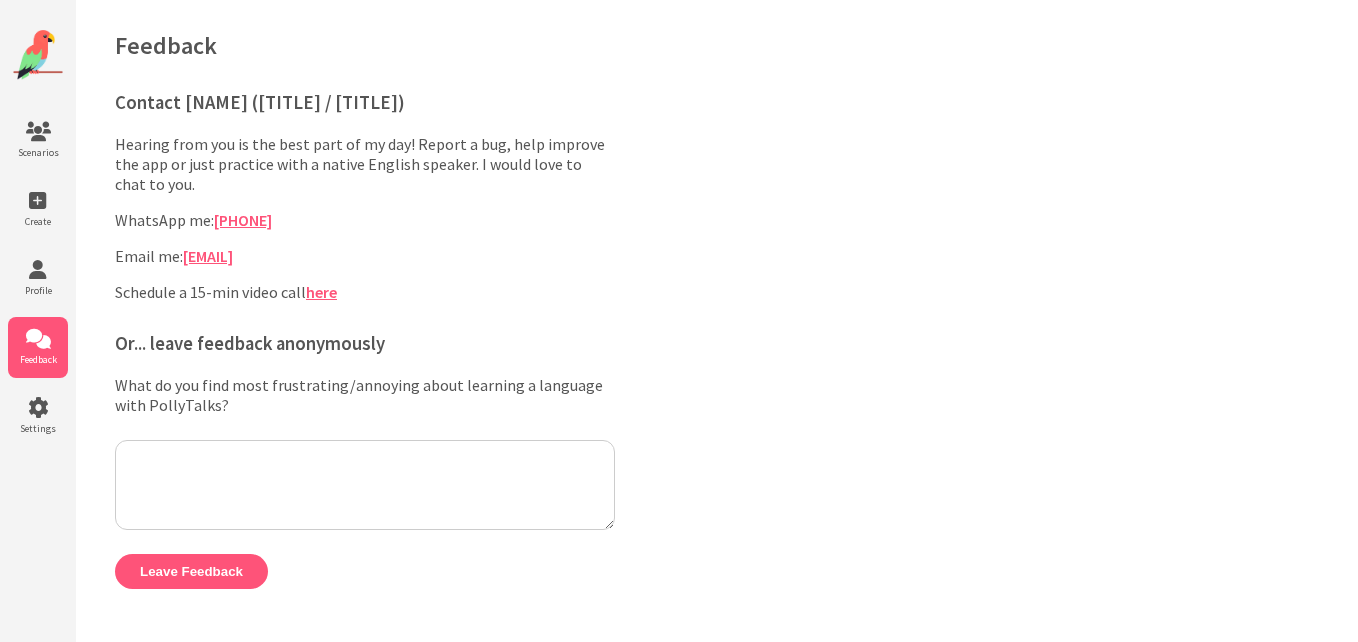 scroll, scrollTop: 0, scrollLeft: 0, axis: both 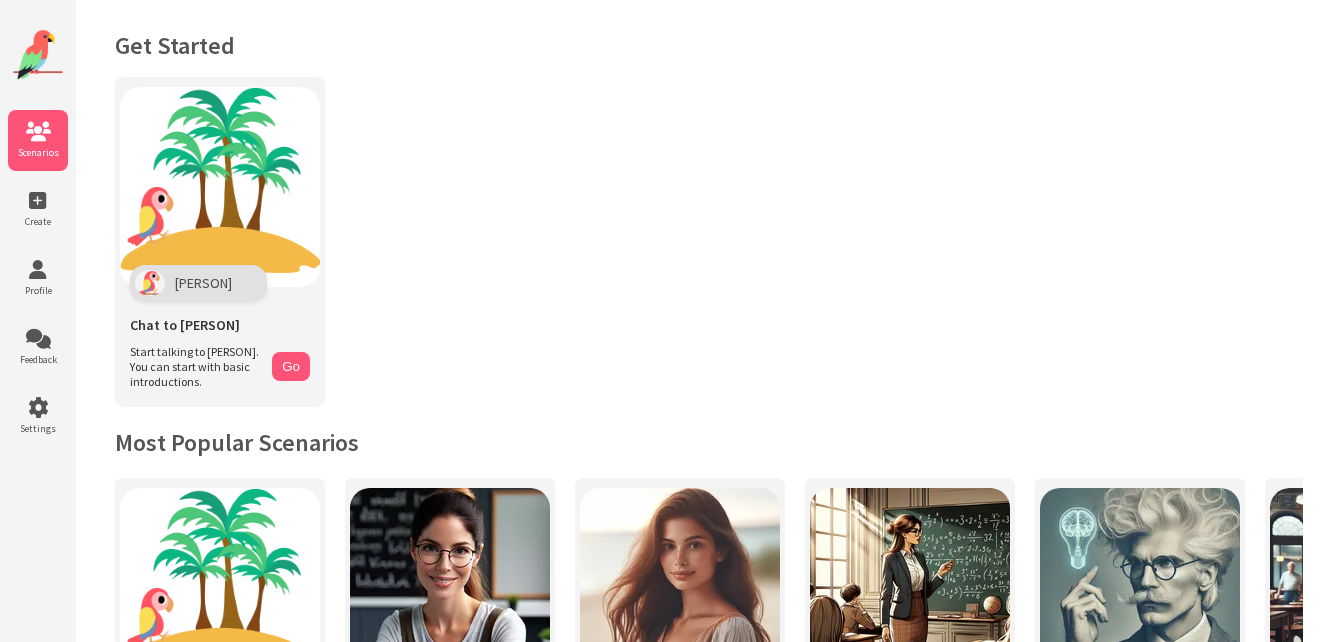 click on "Get Started
Polly
Chat to Polly
Start talking to Polly. You can start with basic introductions.
Go
Most Popular Scenarios
Polly
A casual chat. Start with something like "Hi, how are you"
Roleplay with Polly, following the scenario prompt.
A1 language tutor (Spanish-speaking)" at bounding box center [709, 1014] 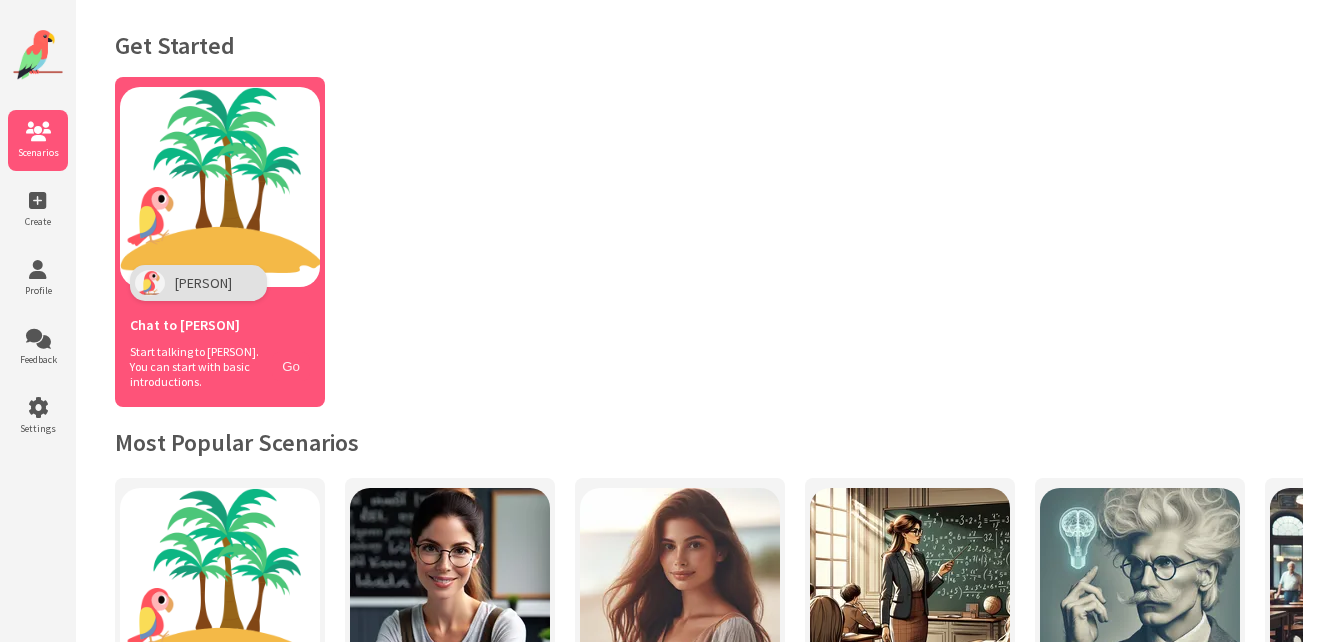 click on "Go" at bounding box center (291, 366) 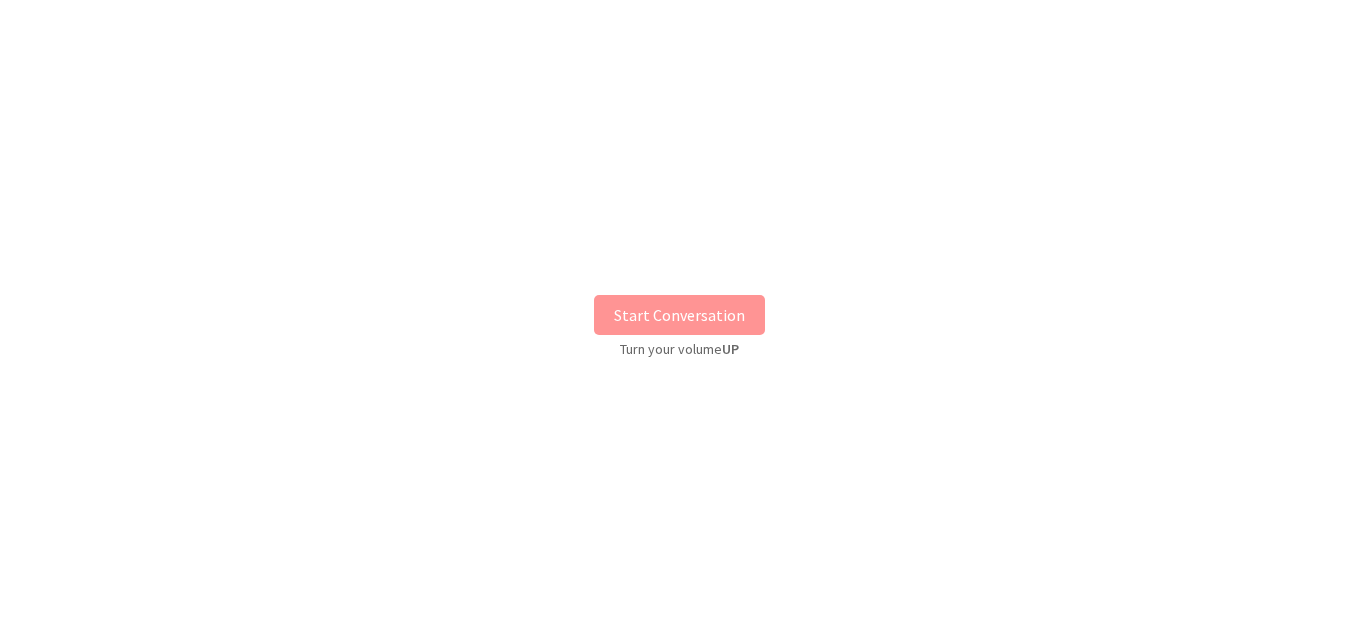 scroll, scrollTop: 0, scrollLeft: 0, axis: both 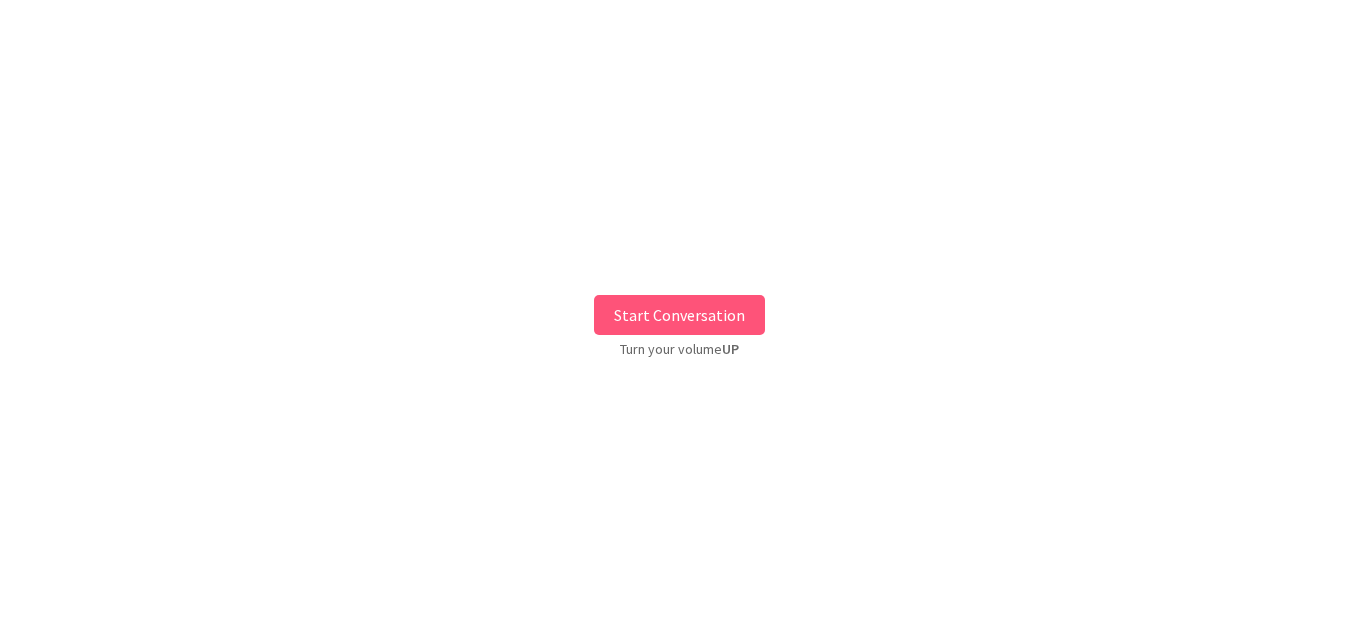 click on "Start Conversation" at bounding box center (679, 315) 